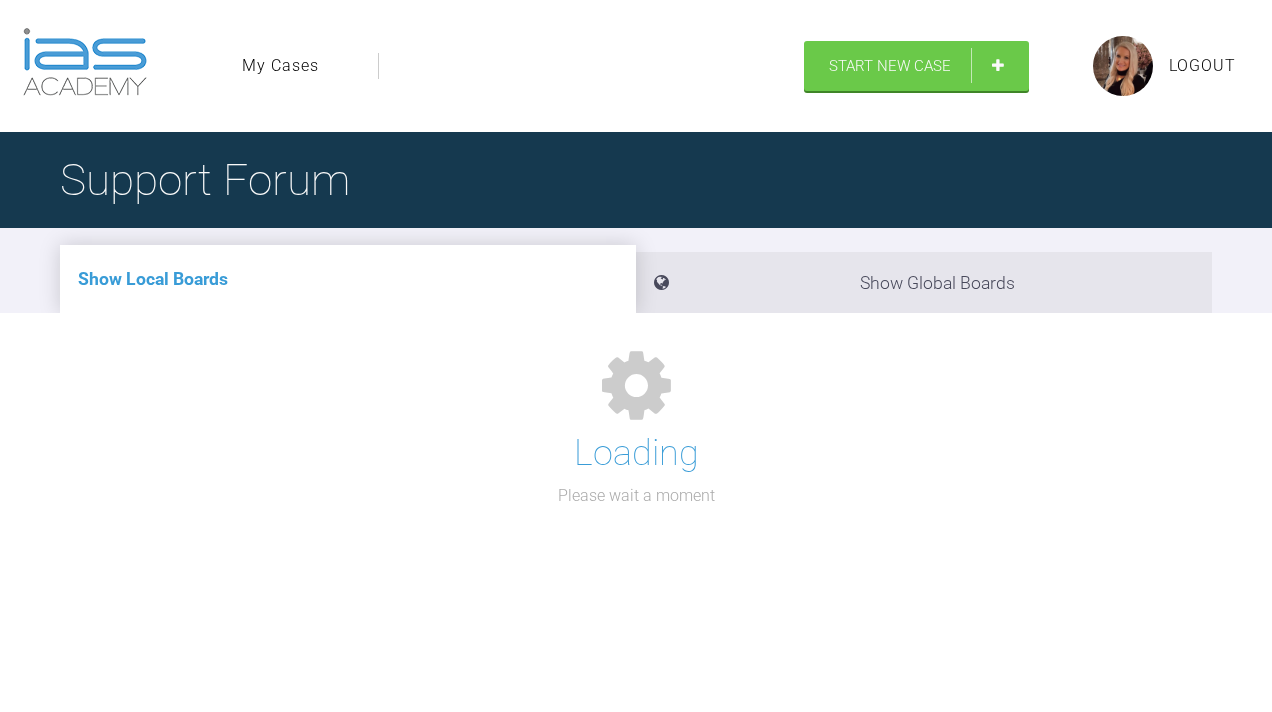scroll, scrollTop: 0, scrollLeft: 0, axis: both 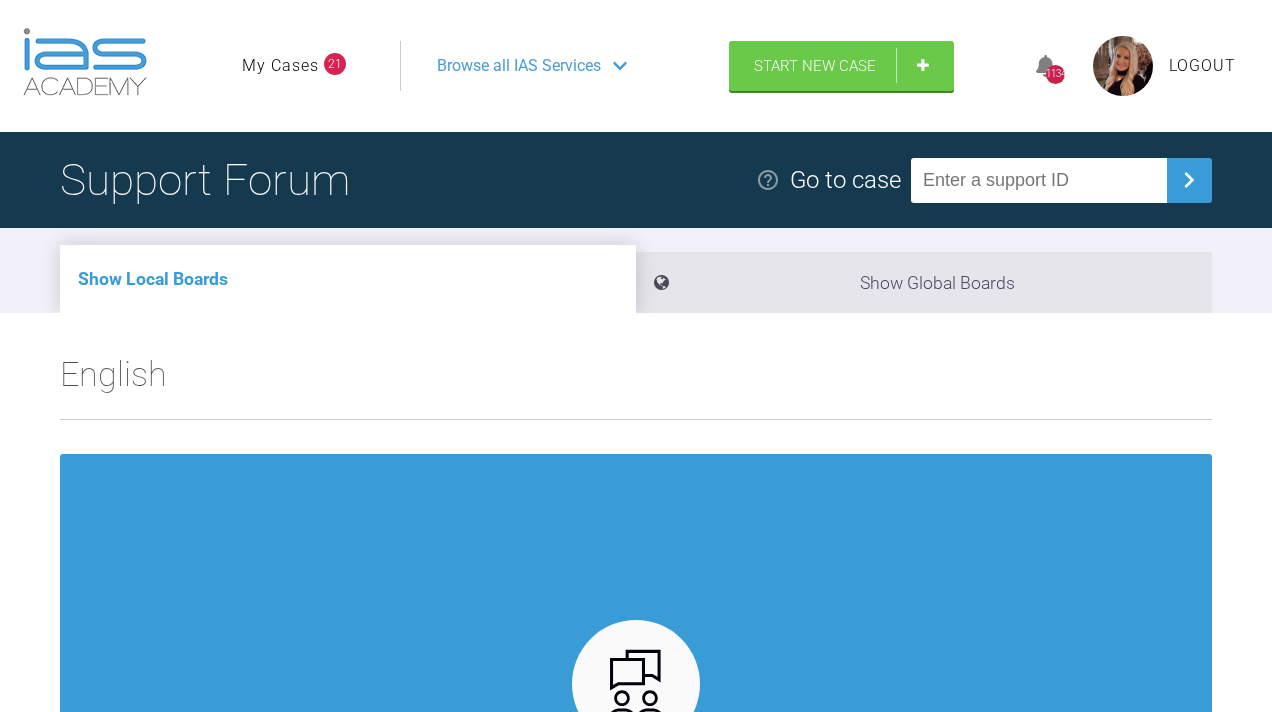 click on "My Cases" at bounding box center [280, 66] 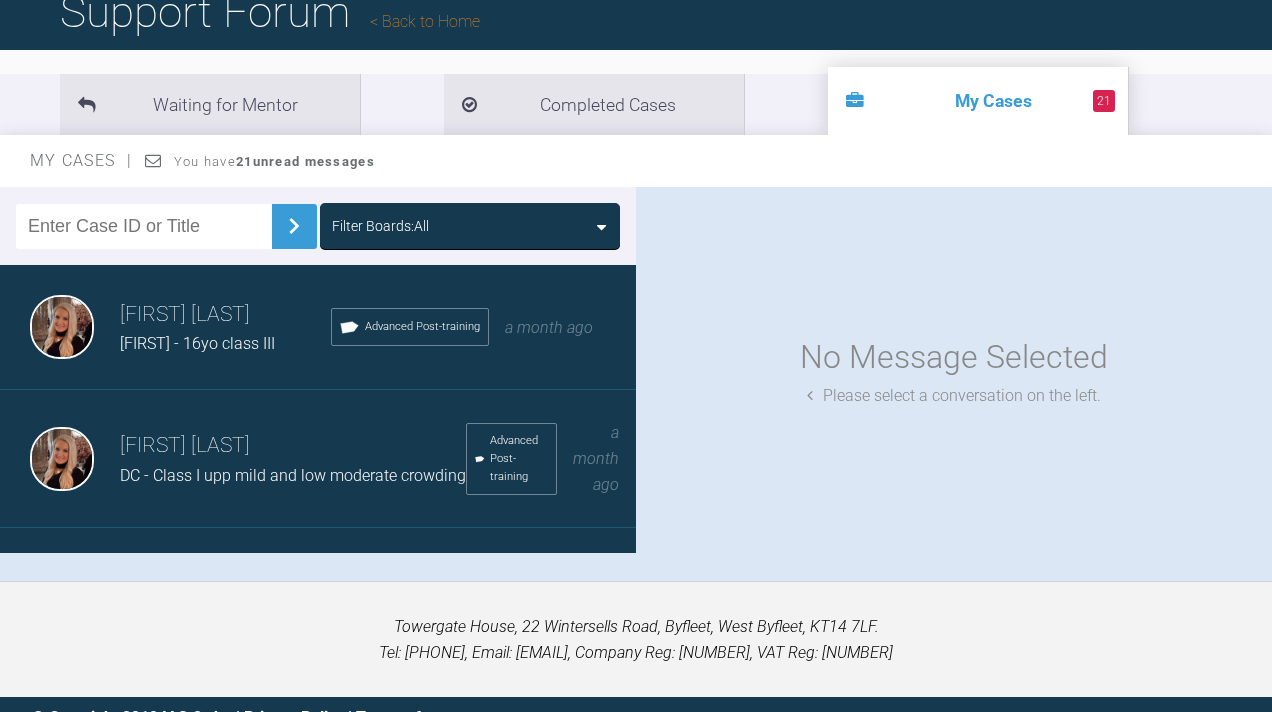scroll, scrollTop: 179, scrollLeft: 0, axis: vertical 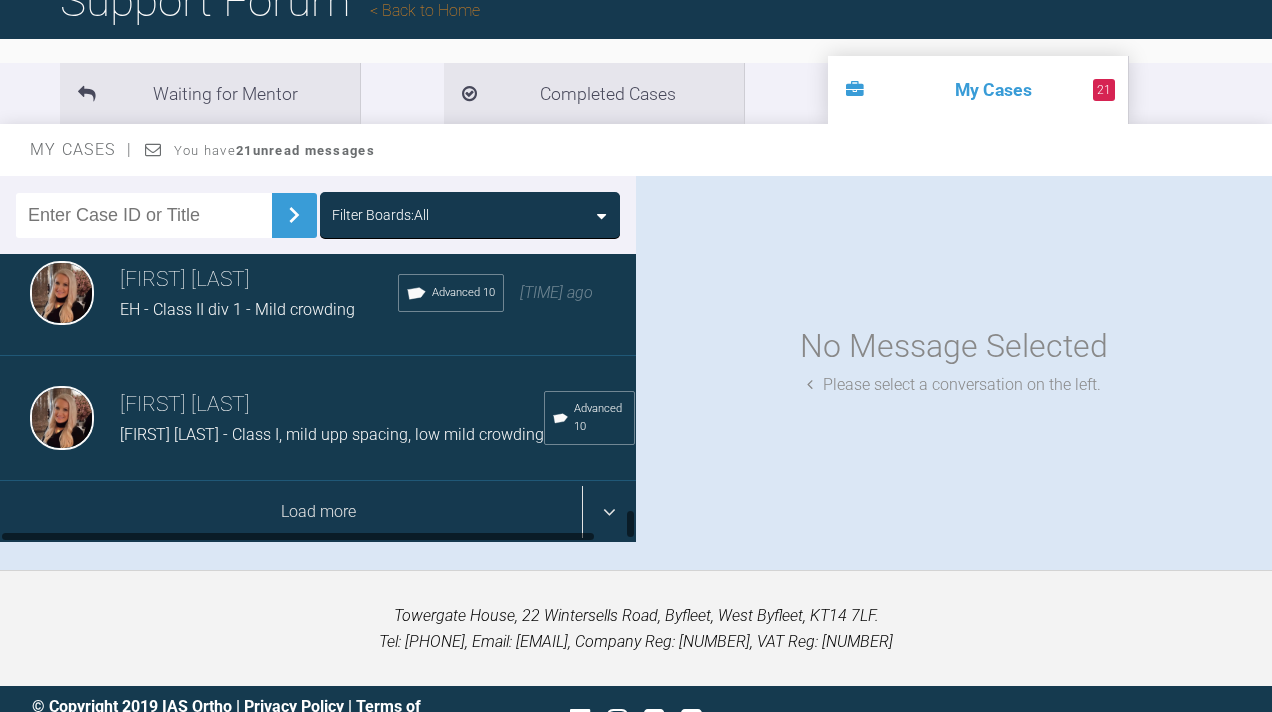 click on "Load more" at bounding box center [318, 512] 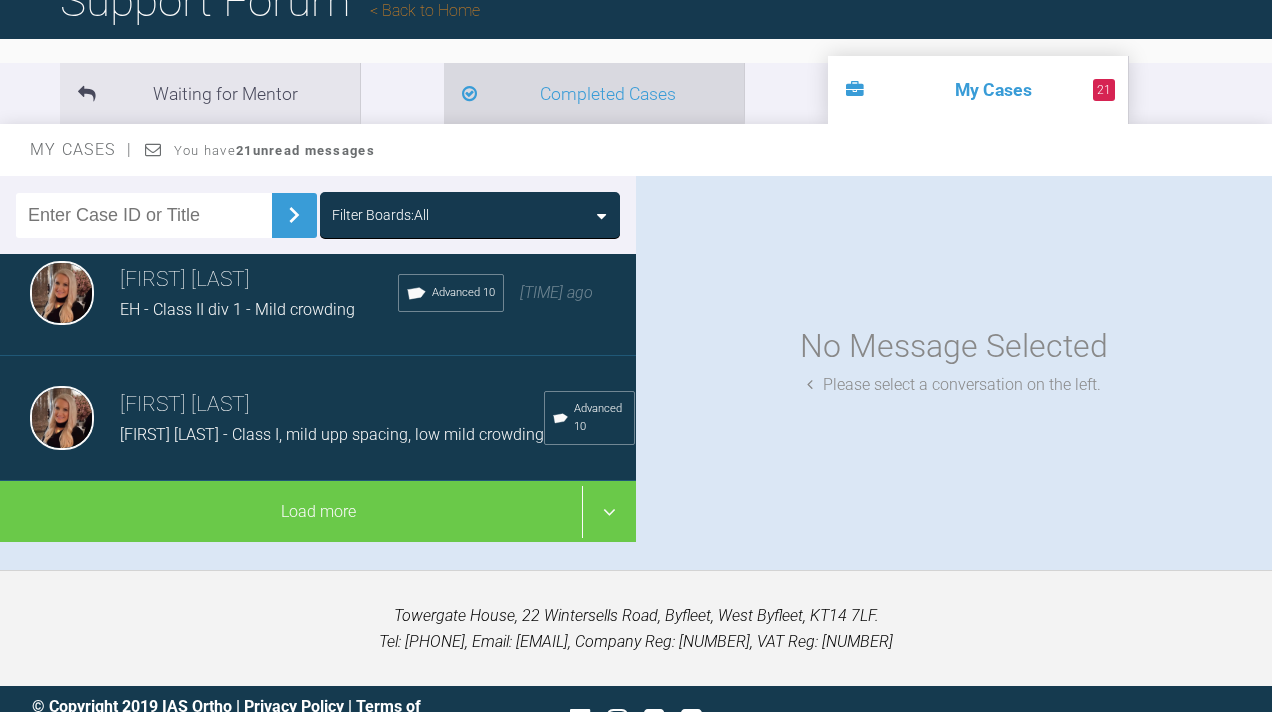click on "Completed Cases" at bounding box center [594, 93] 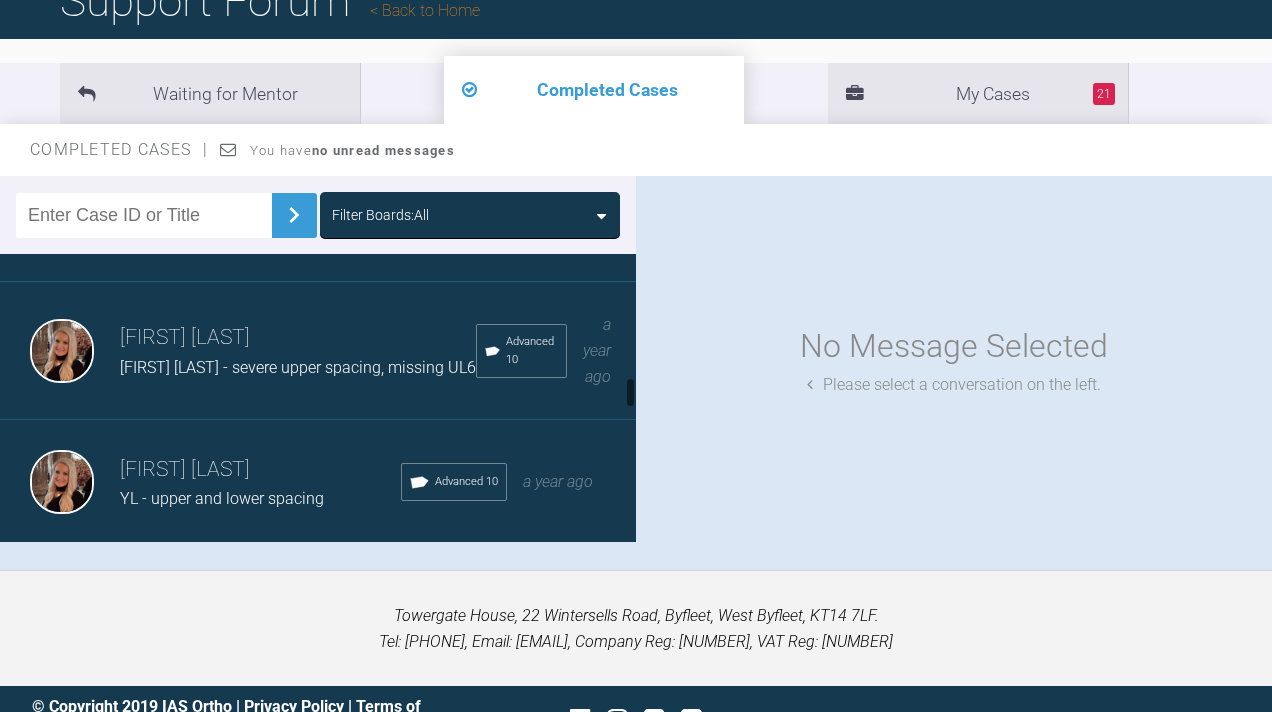 scroll, scrollTop: 1119, scrollLeft: 0, axis: vertical 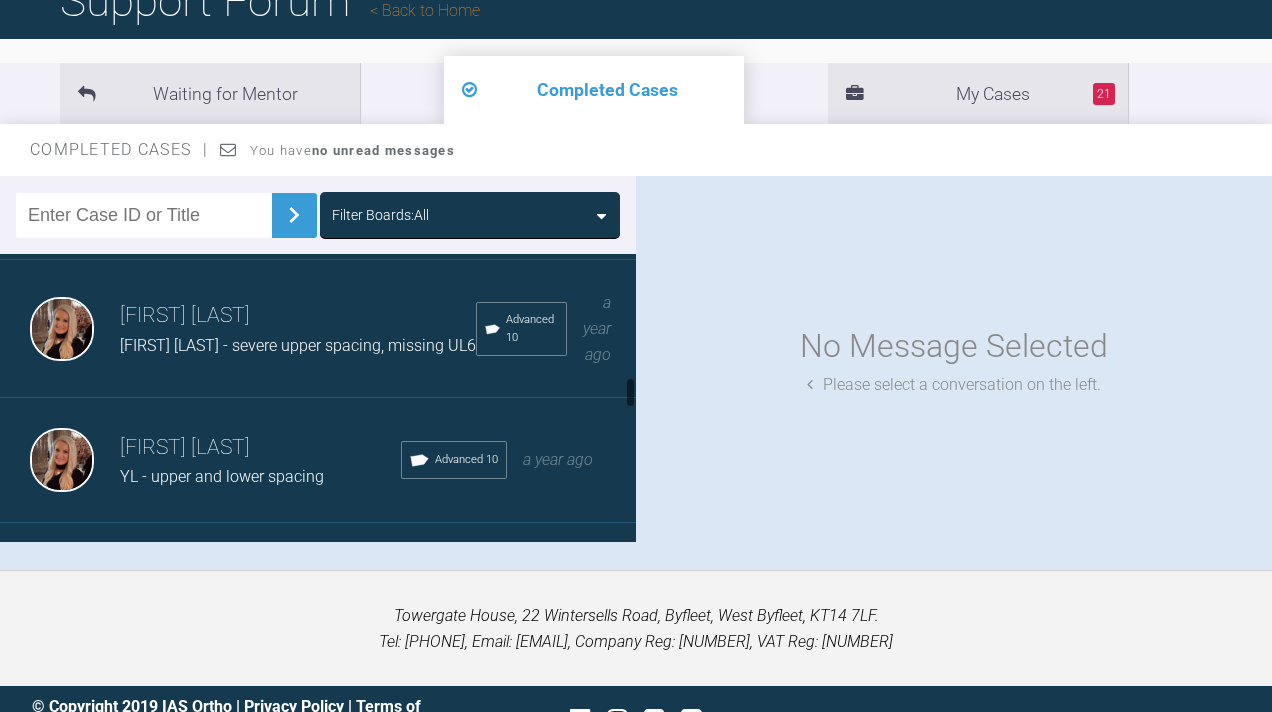 click at bounding box center (144, 215) 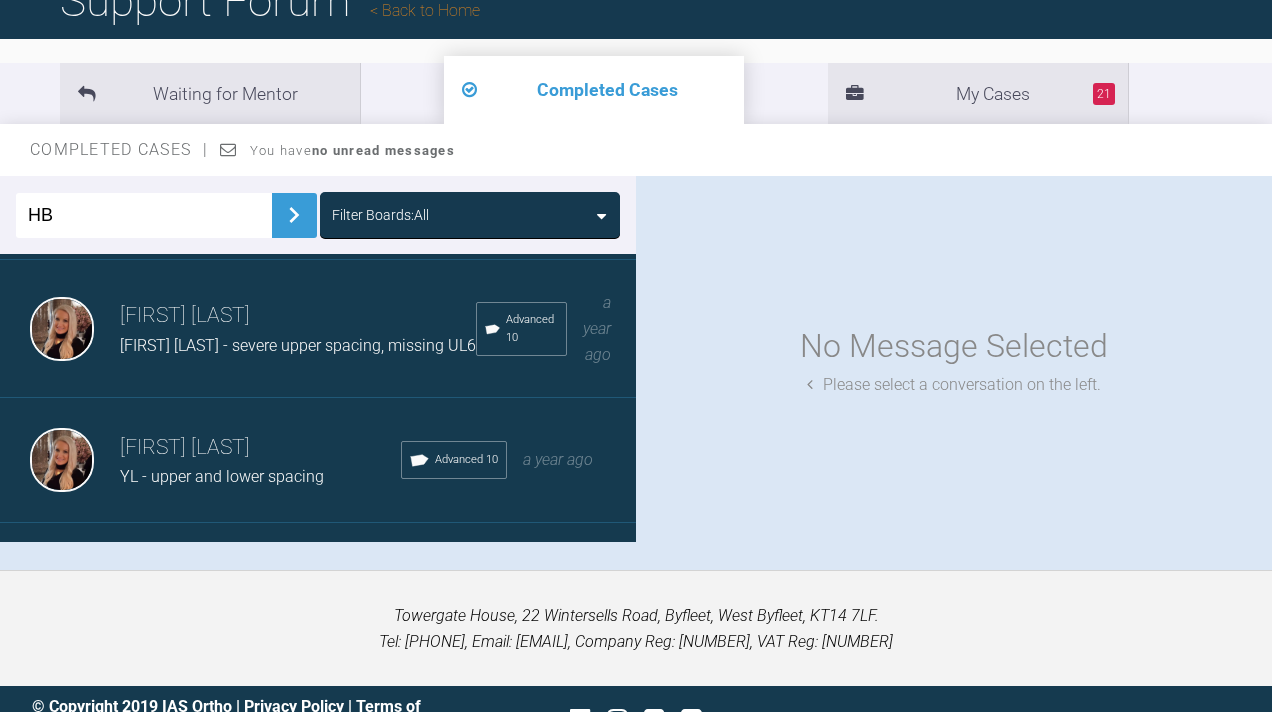 type on "HB" 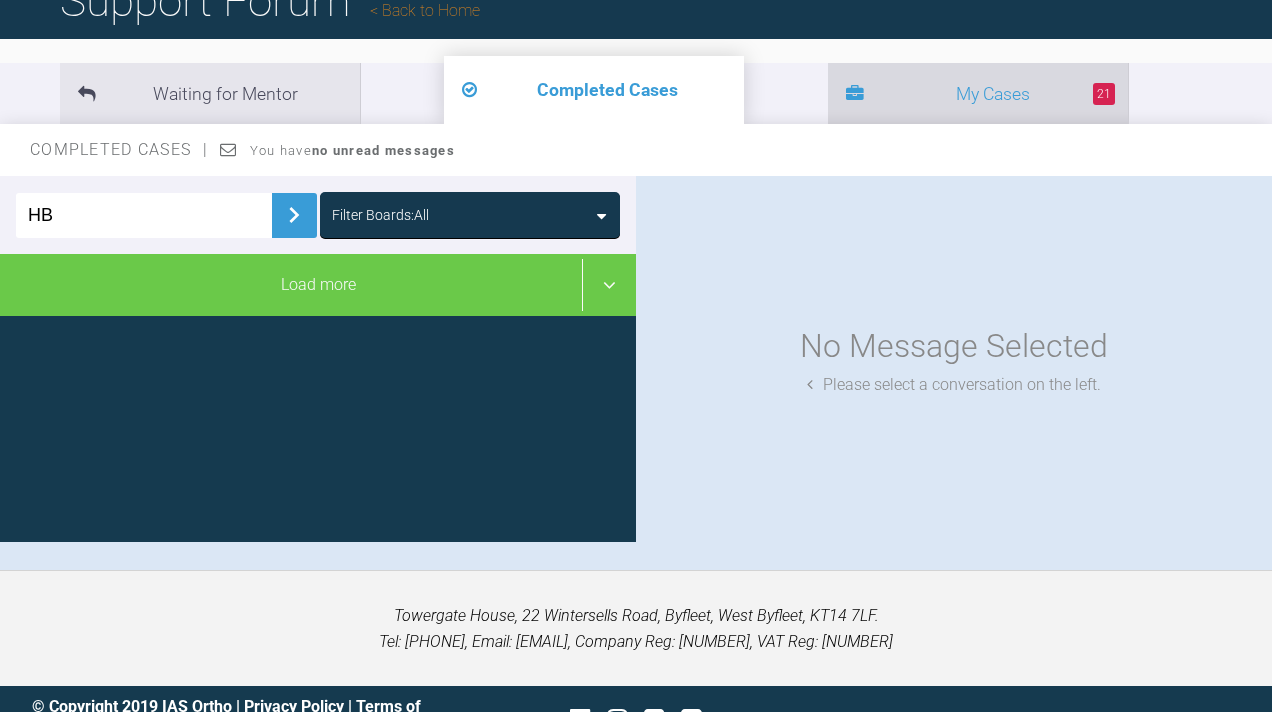 click on "21 My Cases" at bounding box center (978, 93) 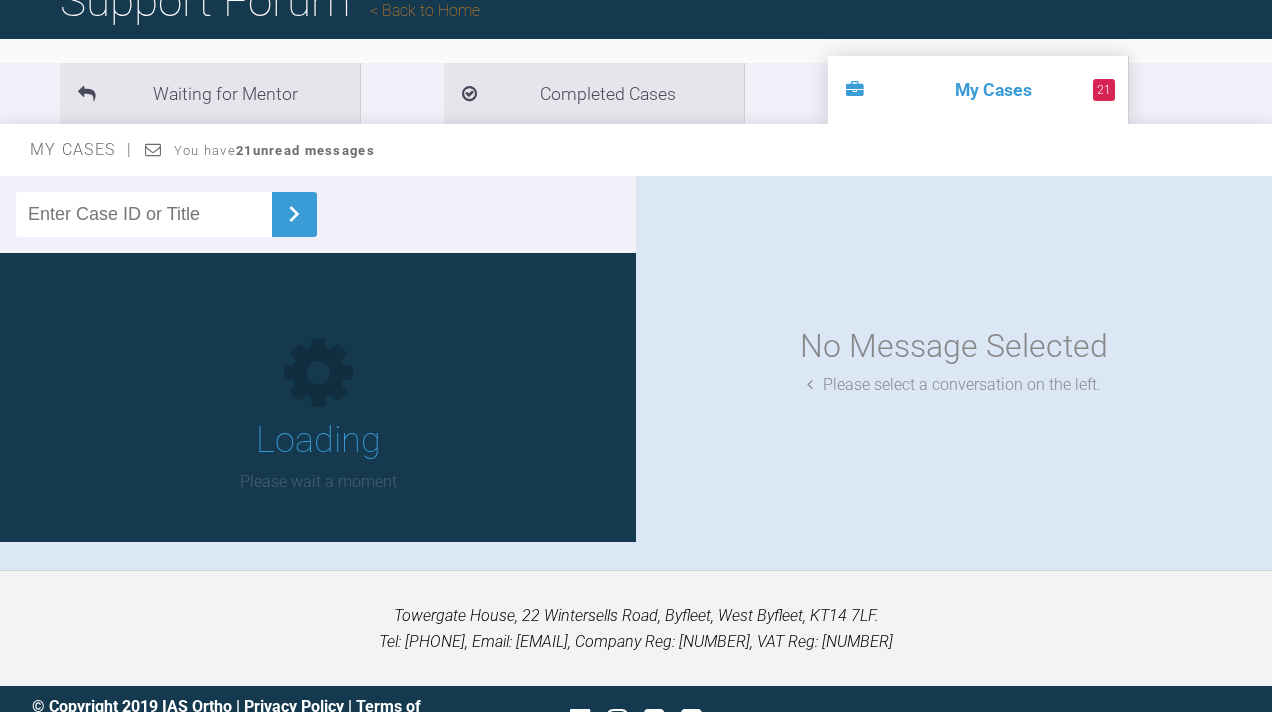 click at bounding box center [144, 214] 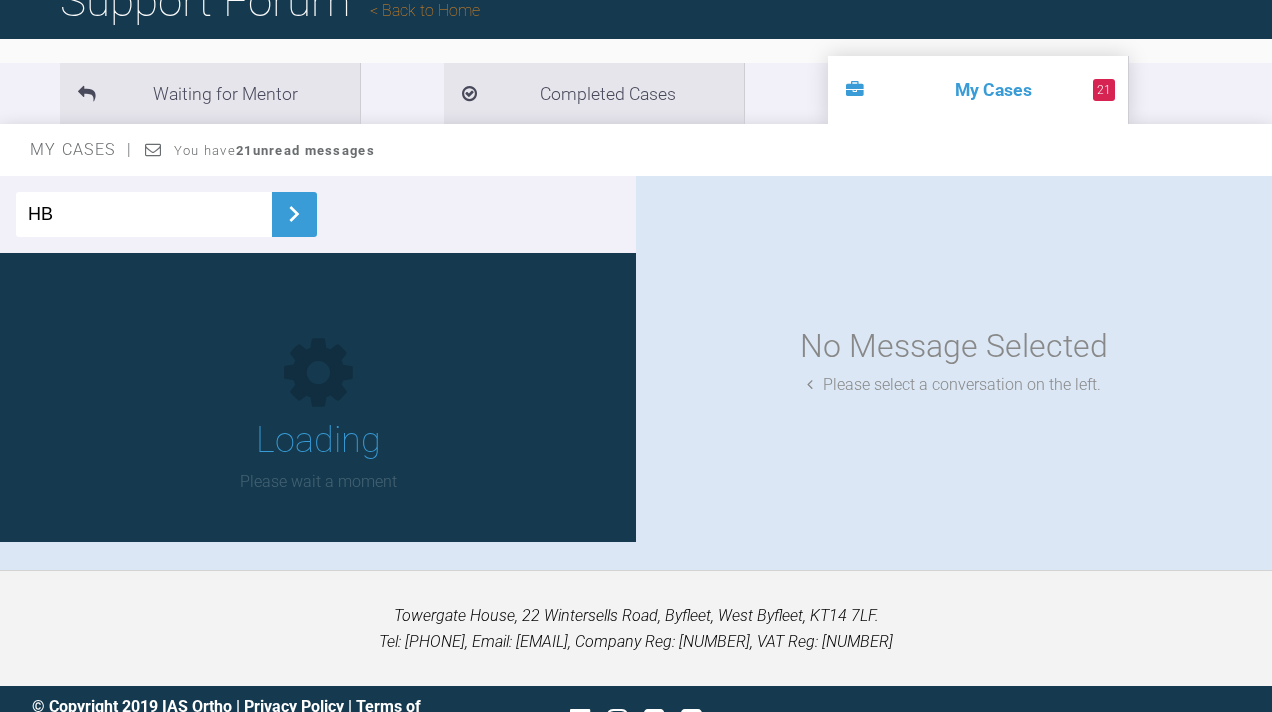 click at bounding box center [294, 214] 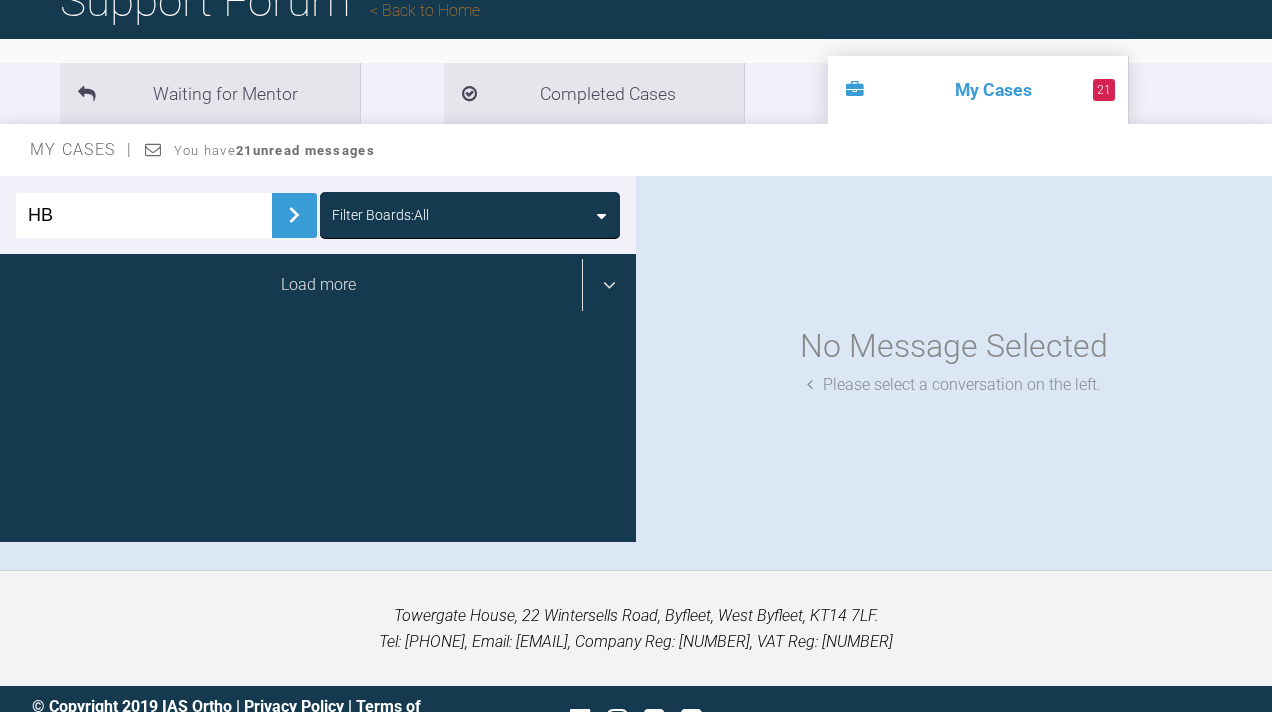 click on "Load more" at bounding box center (318, 285) 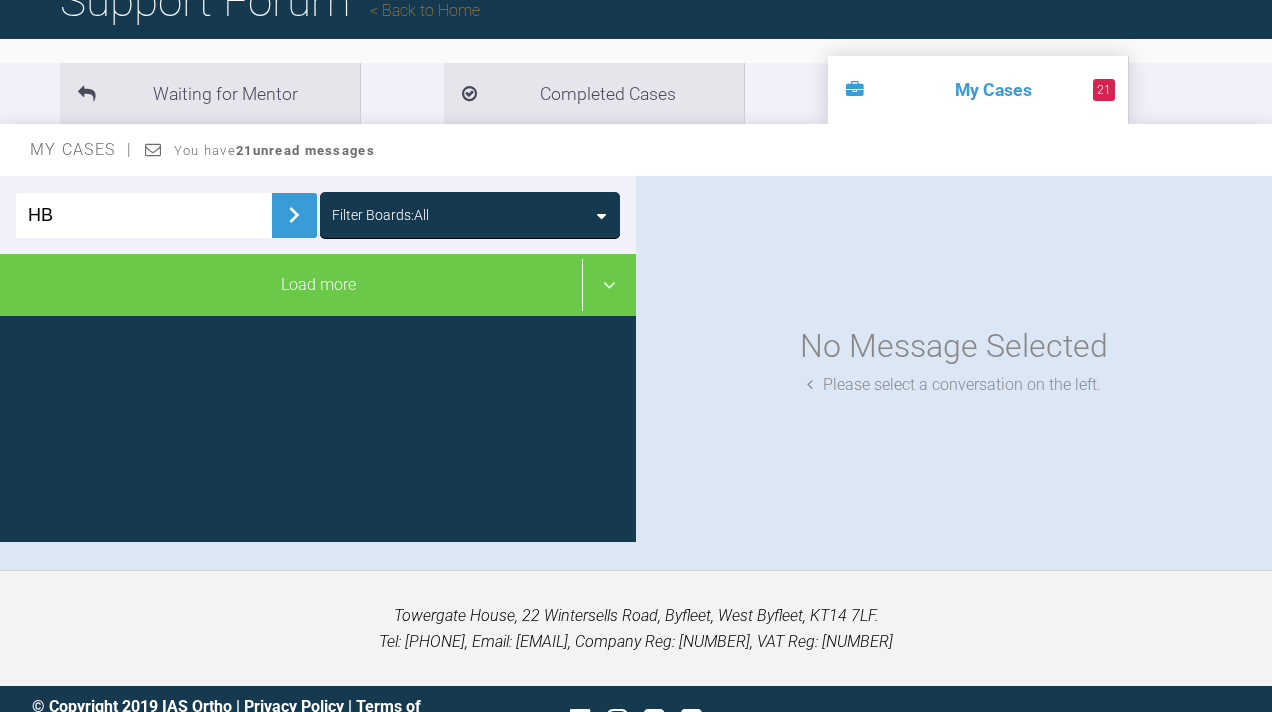 click at bounding box center [294, 215] 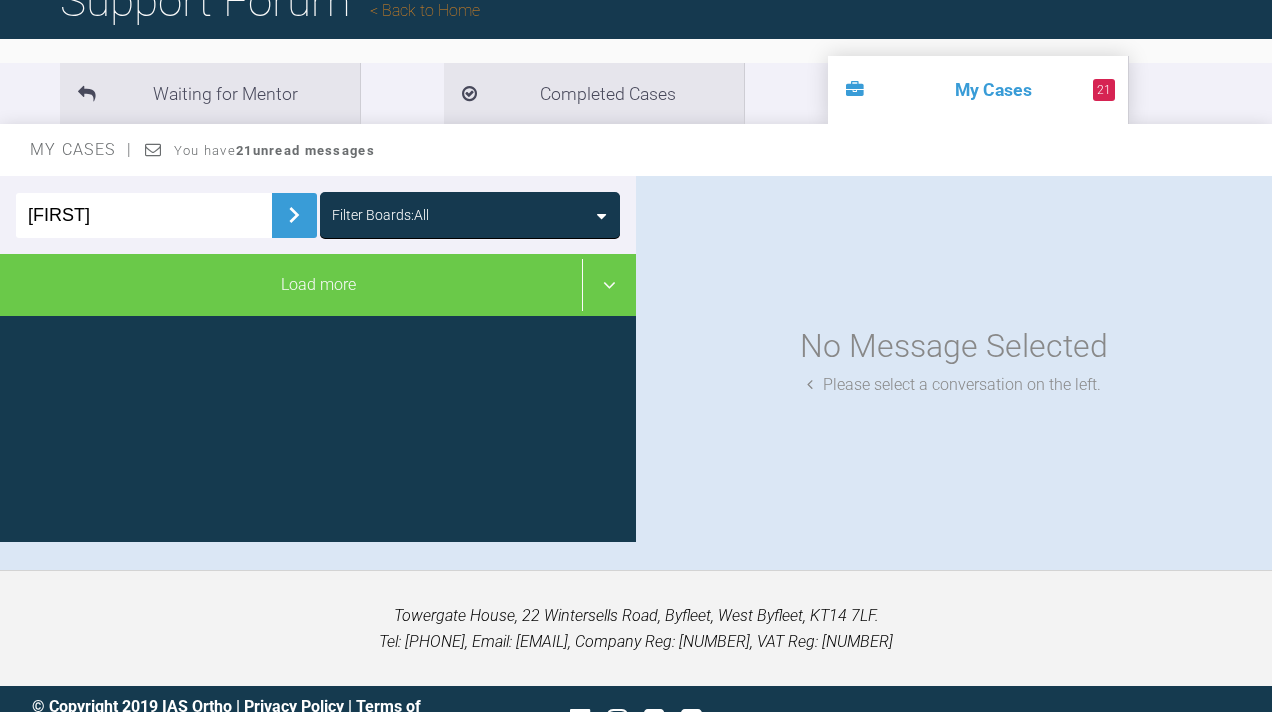 type on "[FIRST]" 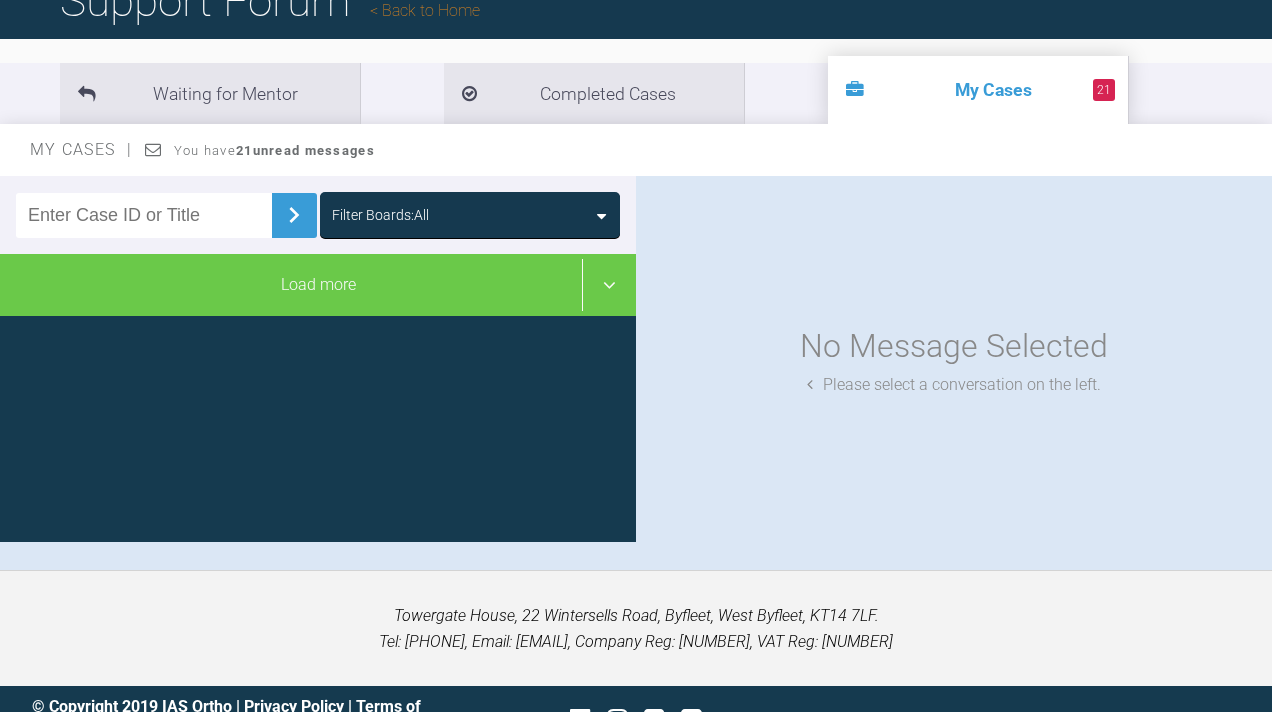 type 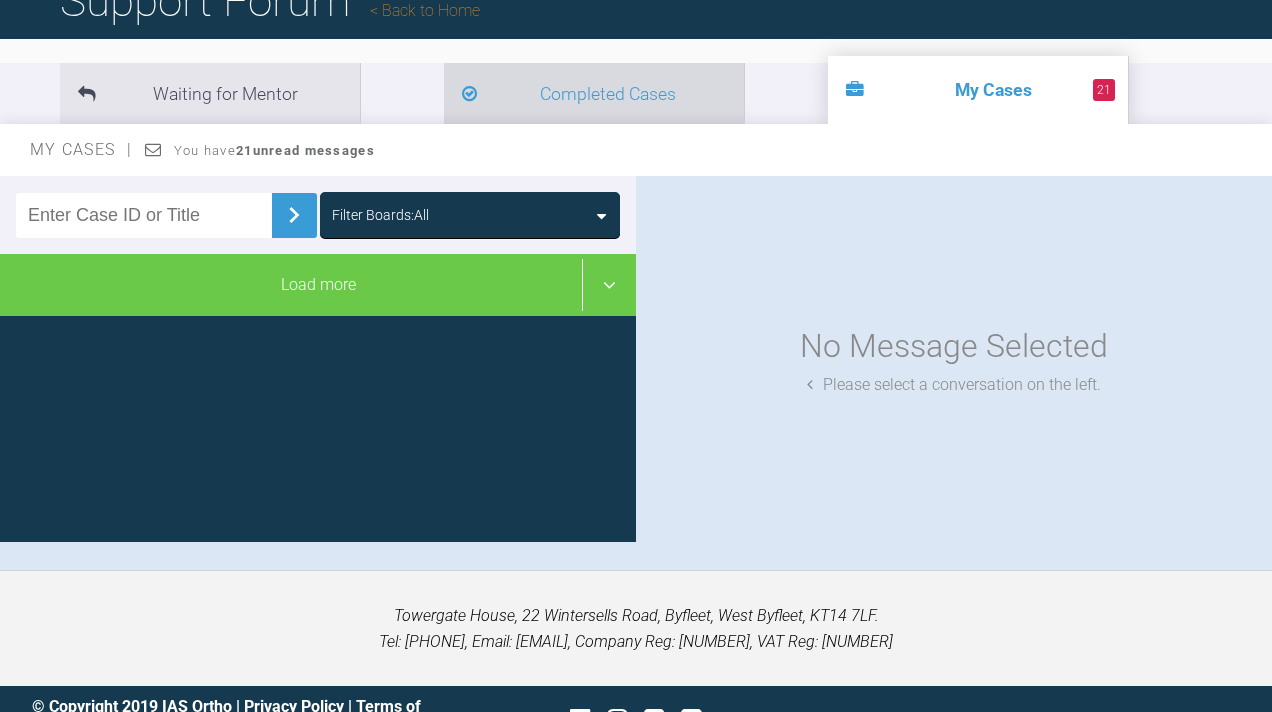 click on "Completed Cases" at bounding box center [594, 93] 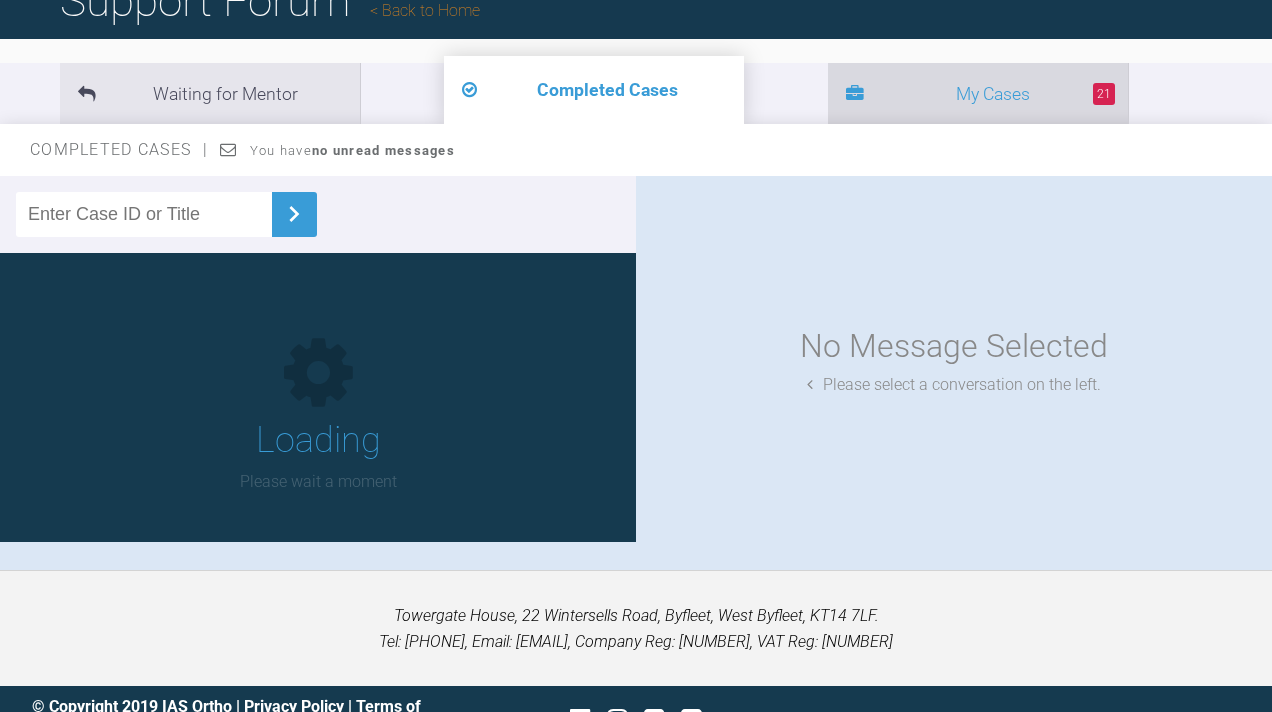 click on "21 My Cases" at bounding box center [978, 93] 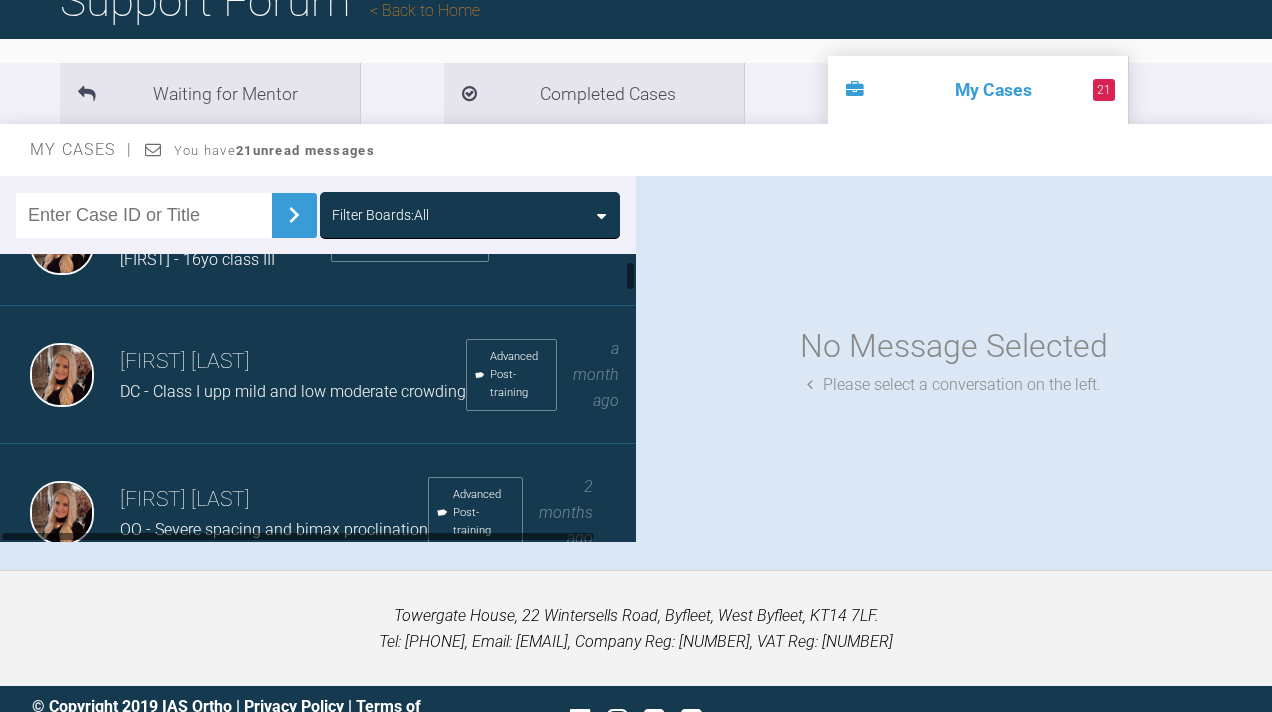 scroll, scrollTop: 866, scrollLeft: 0, axis: vertical 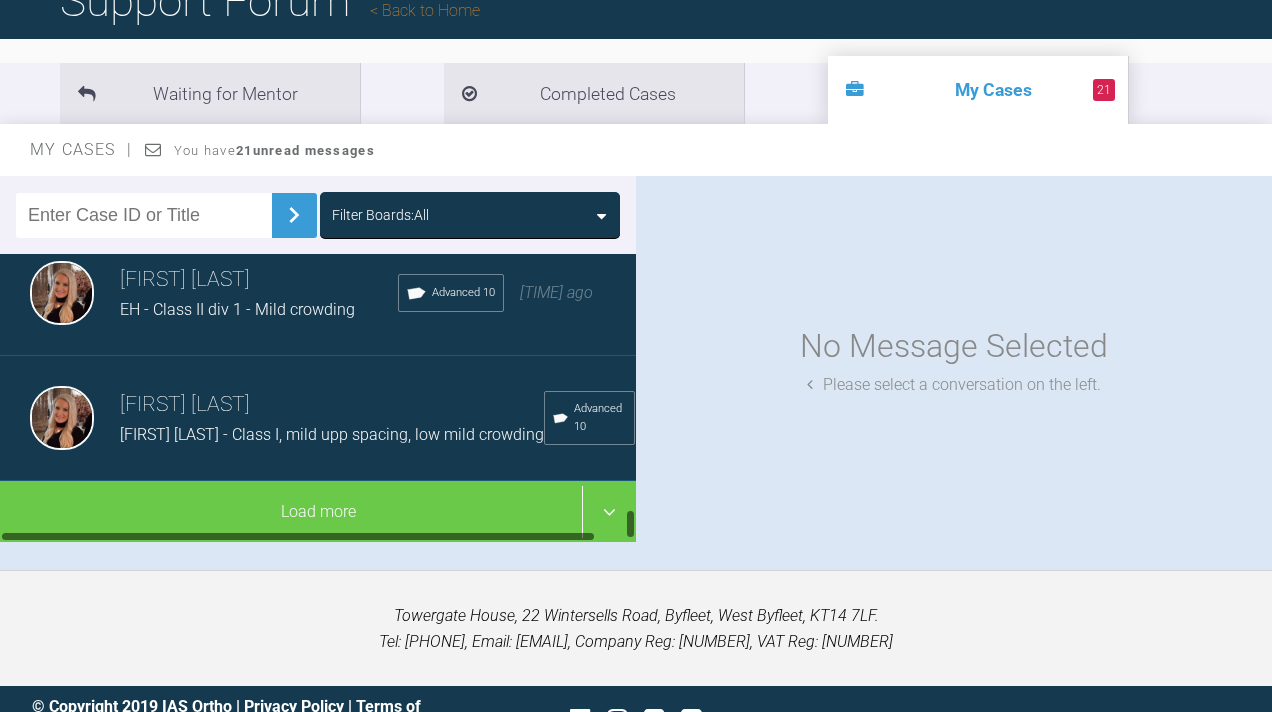 drag, startPoint x: 632, startPoint y: 482, endPoint x: 597, endPoint y: 663, distance: 184.35292 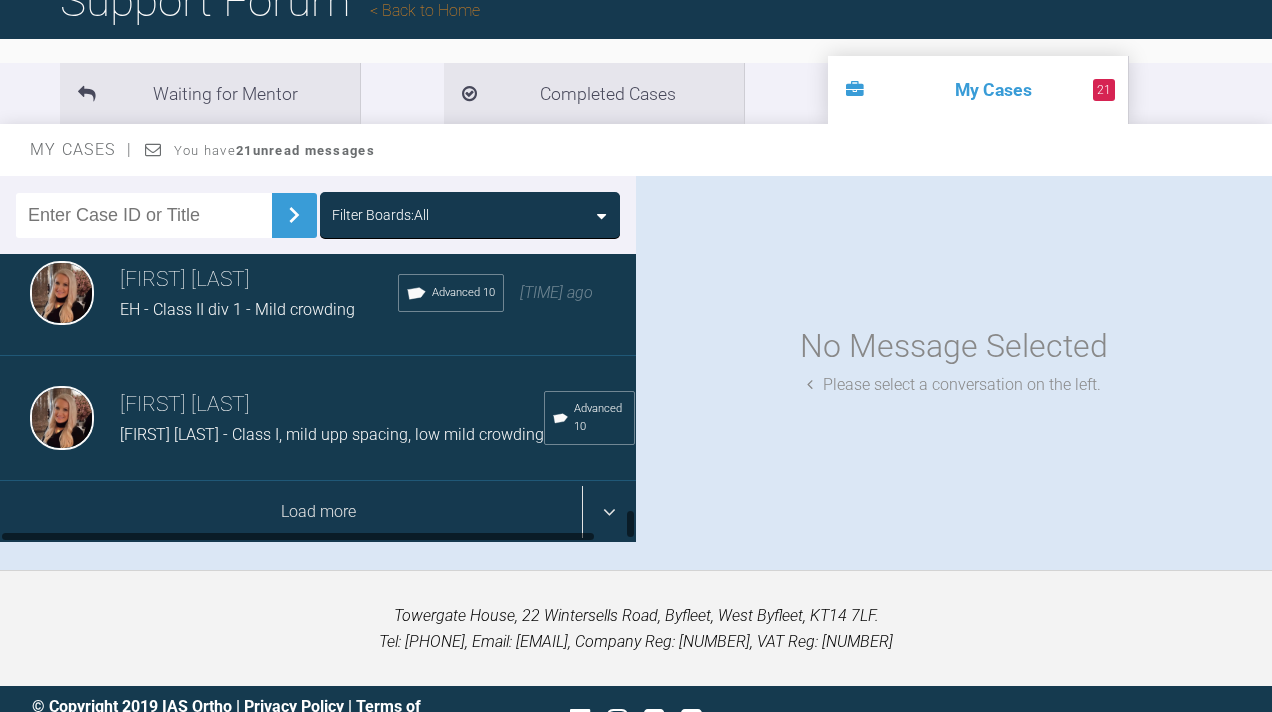 click on "Load more" at bounding box center [318, 512] 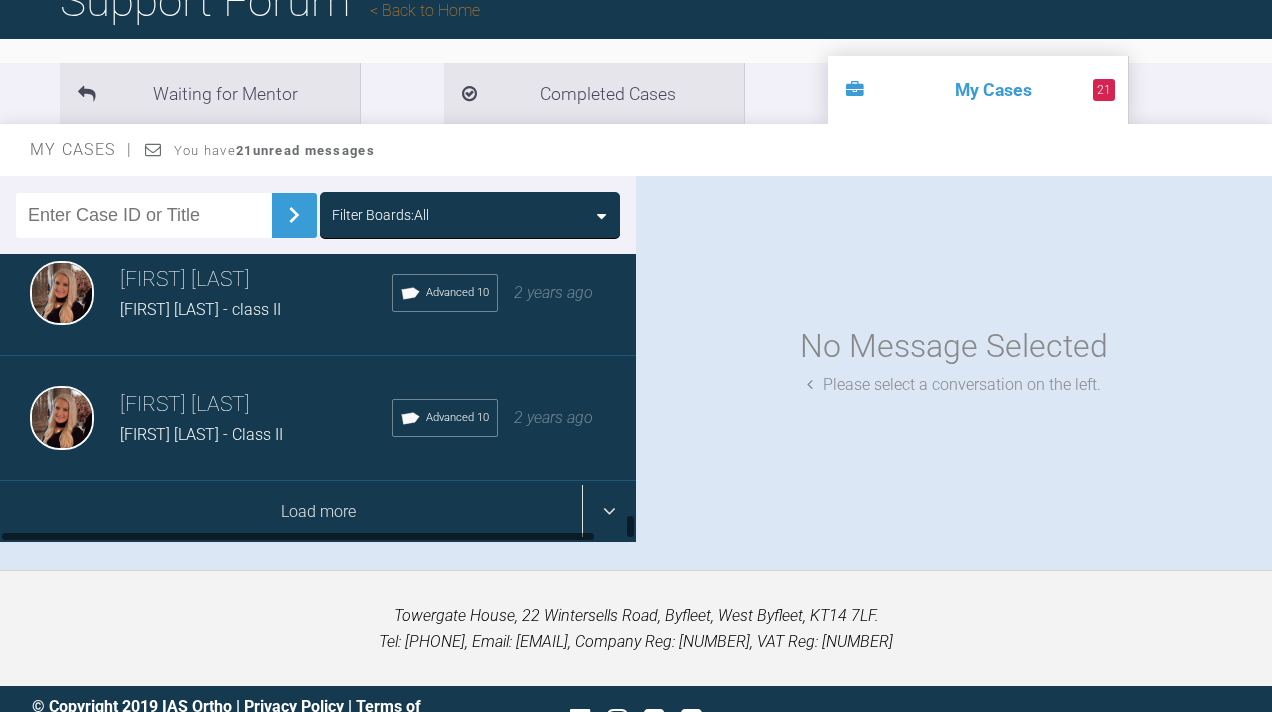 scroll, scrollTop: 4864, scrollLeft: 0, axis: vertical 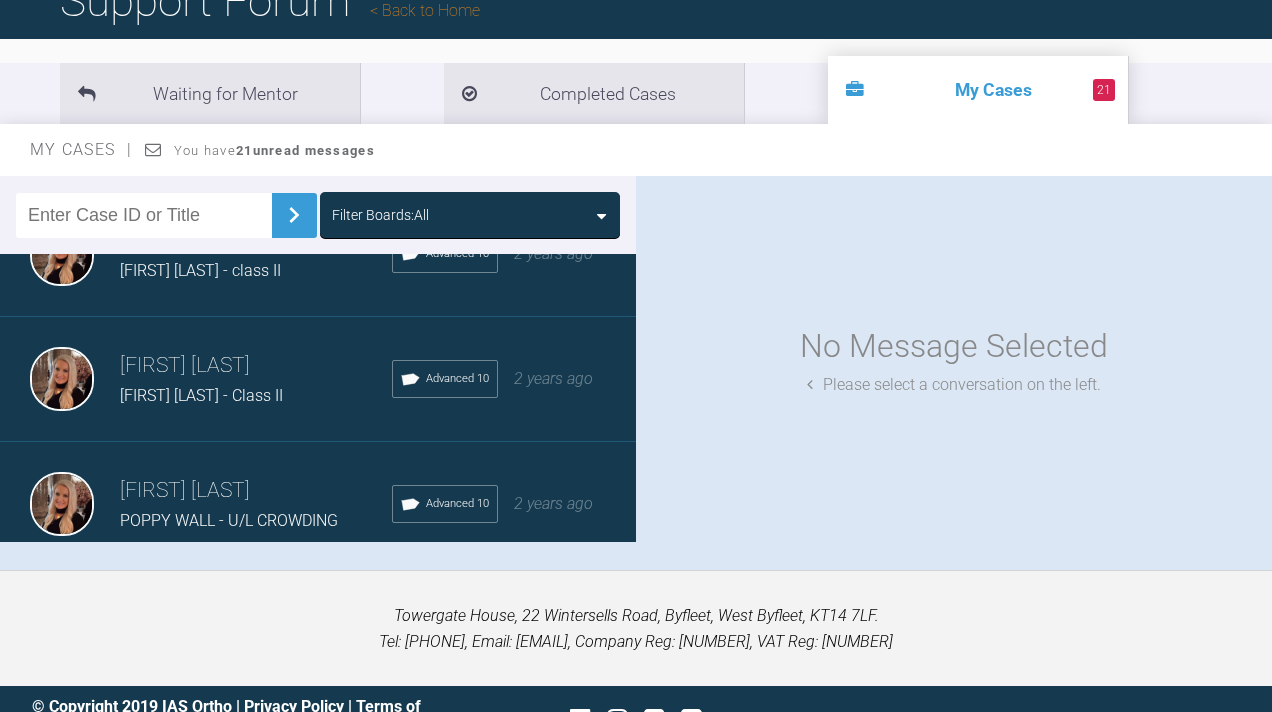 click on "[FIRST] [LAST] - class II" at bounding box center [256, 271] 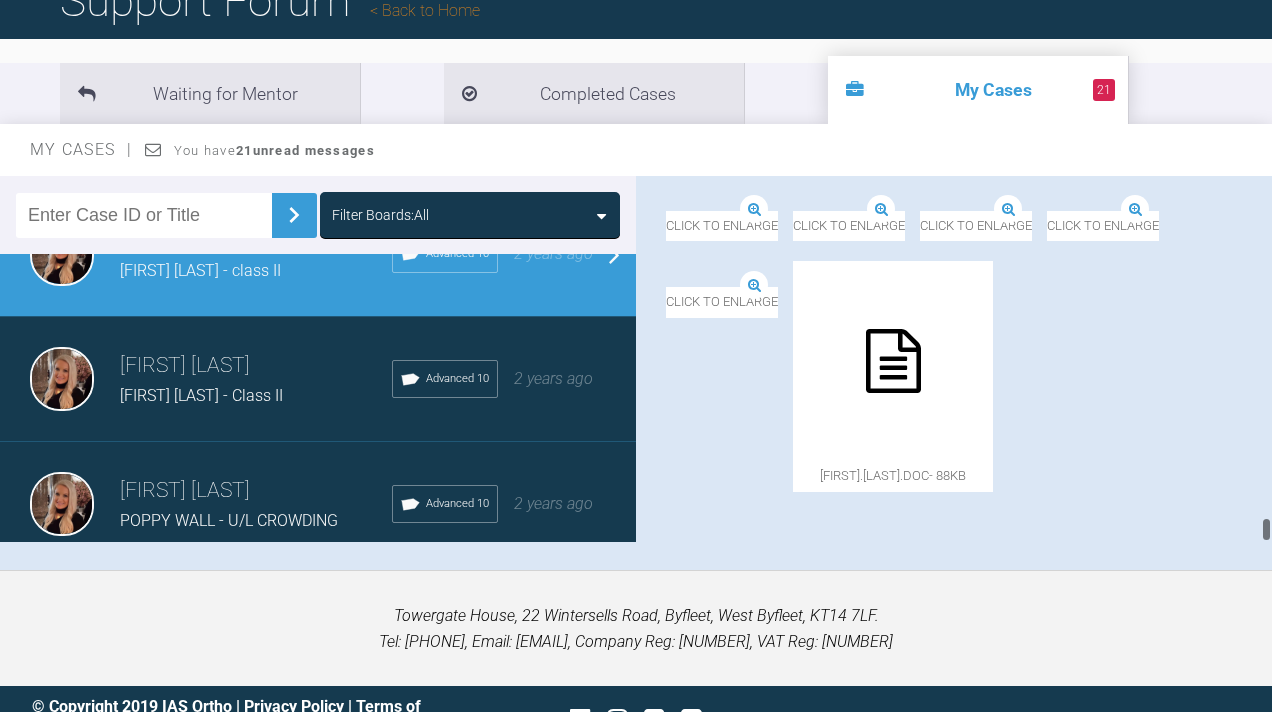 scroll, scrollTop: 23114, scrollLeft: 0, axis: vertical 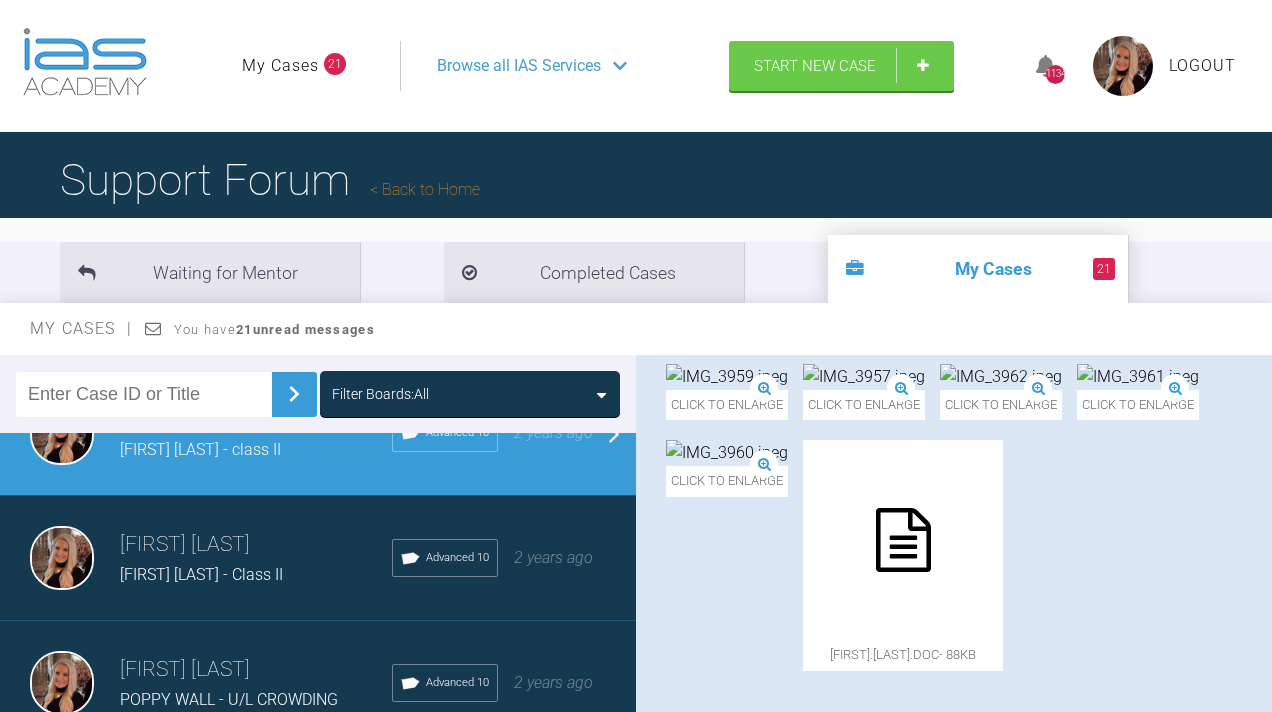 click at bounding box center [727, 148] 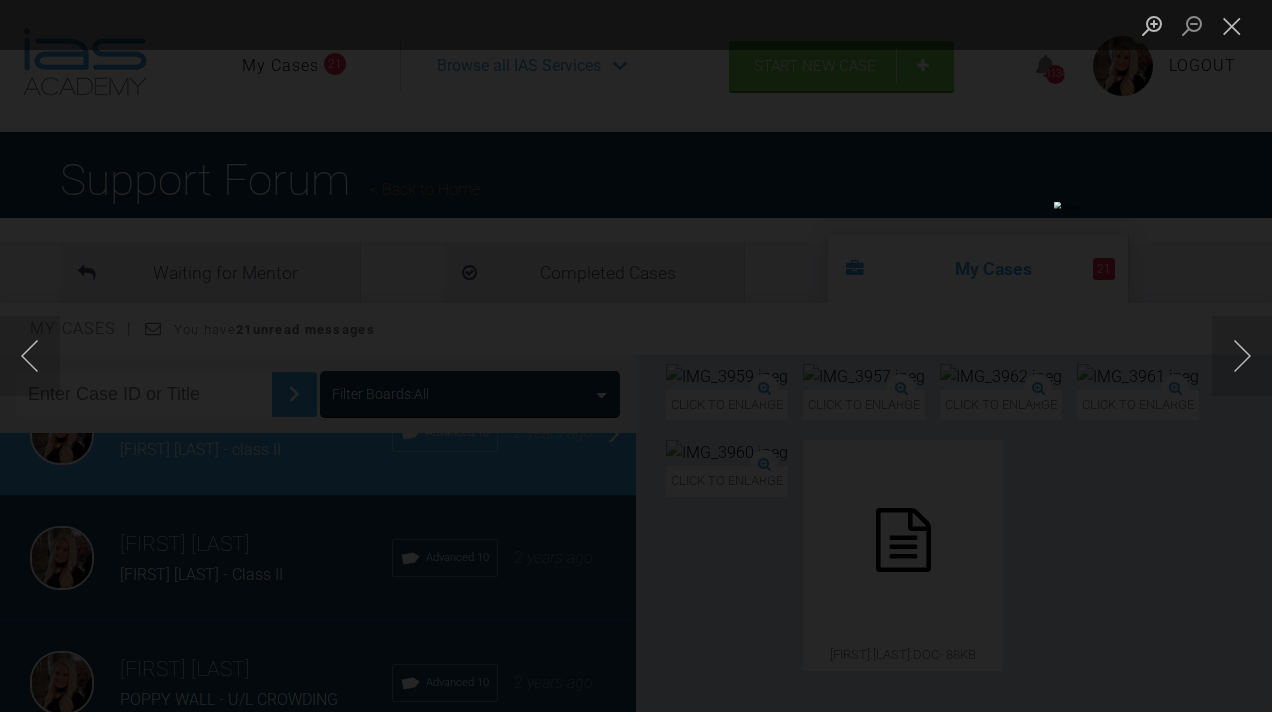 click at bounding box center (1232, 25) 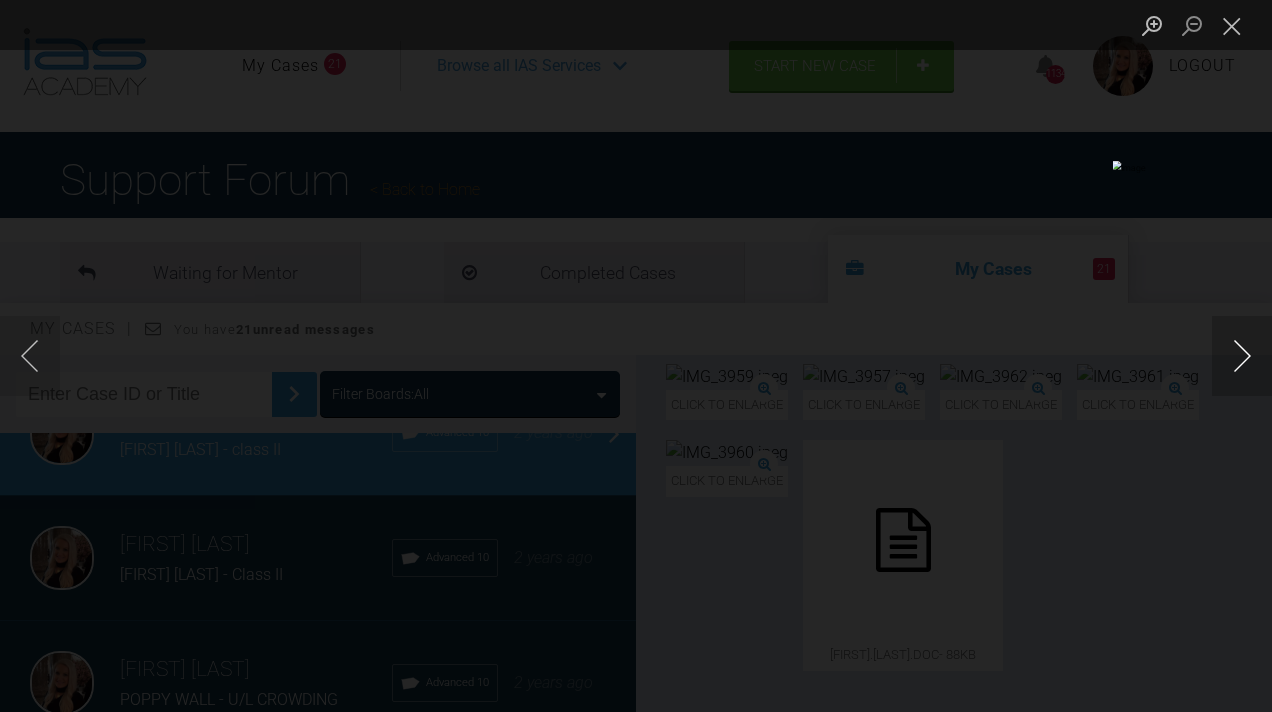 click at bounding box center (1242, 356) 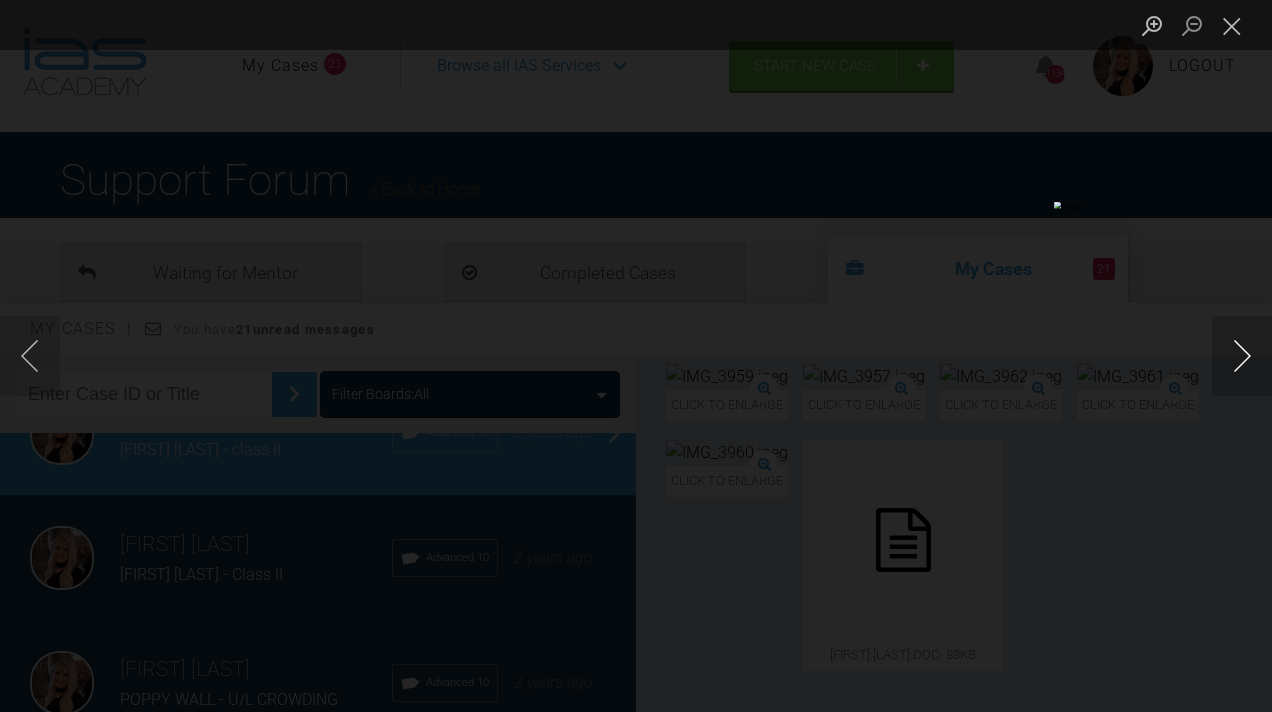 click at bounding box center (1242, 356) 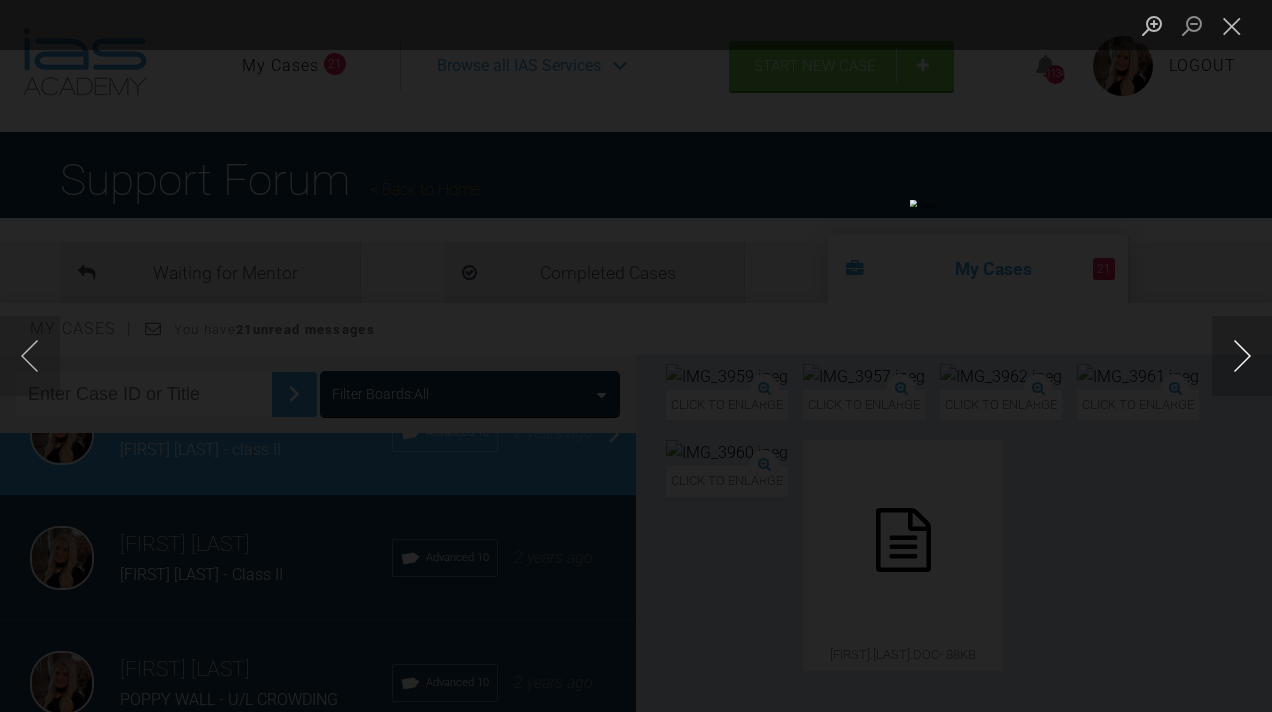 click at bounding box center [1242, 356] 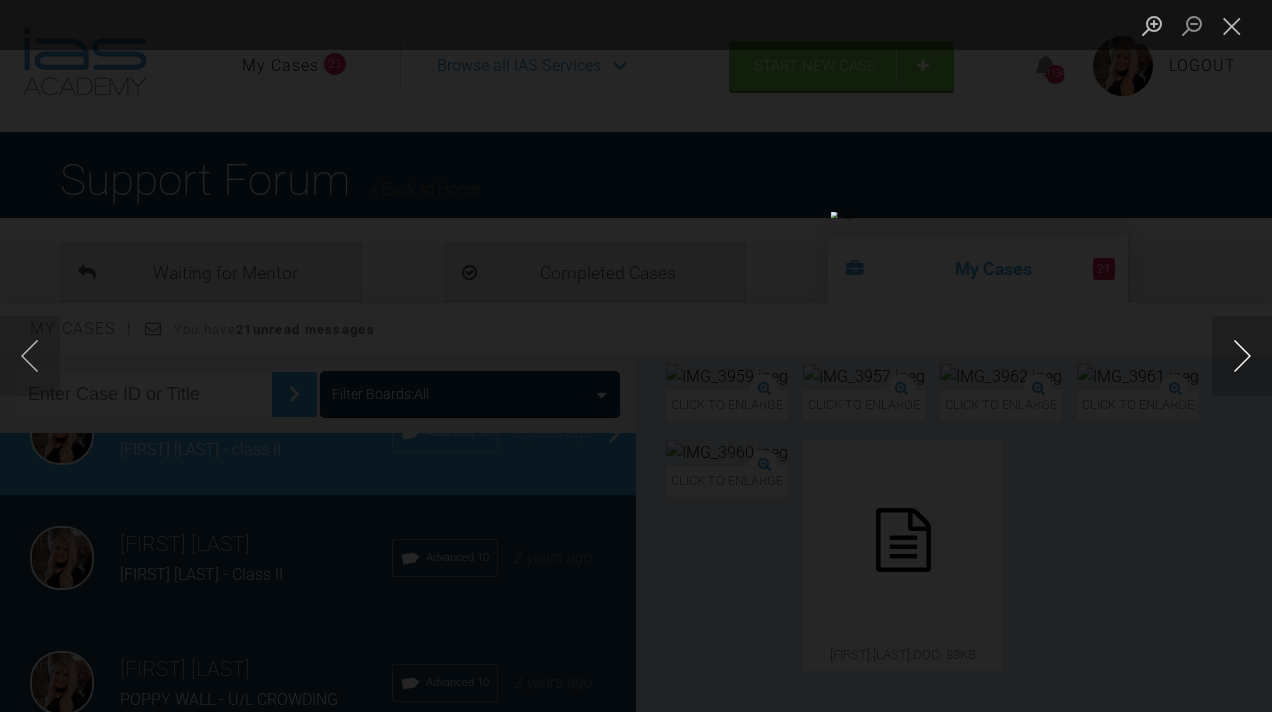 click at bounding box center [1242, 356] 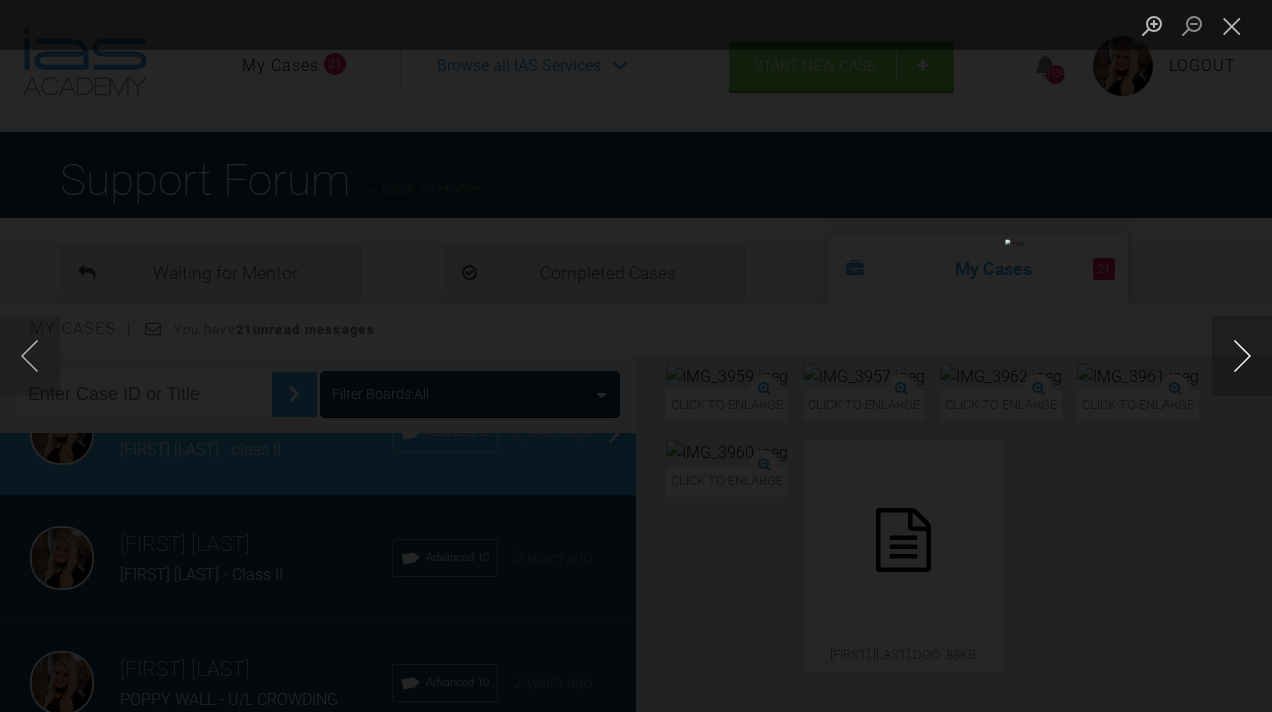 click at bounding box center [1242, 356] 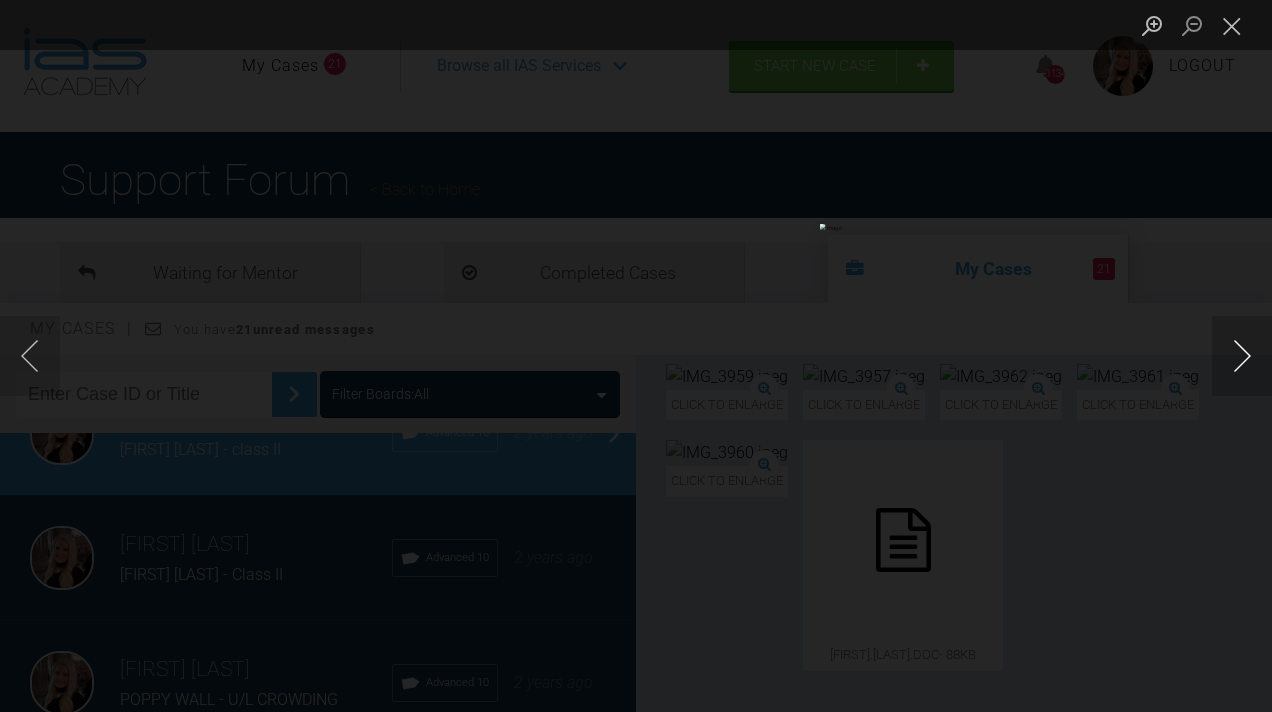click at bounding box center (1242, 356) 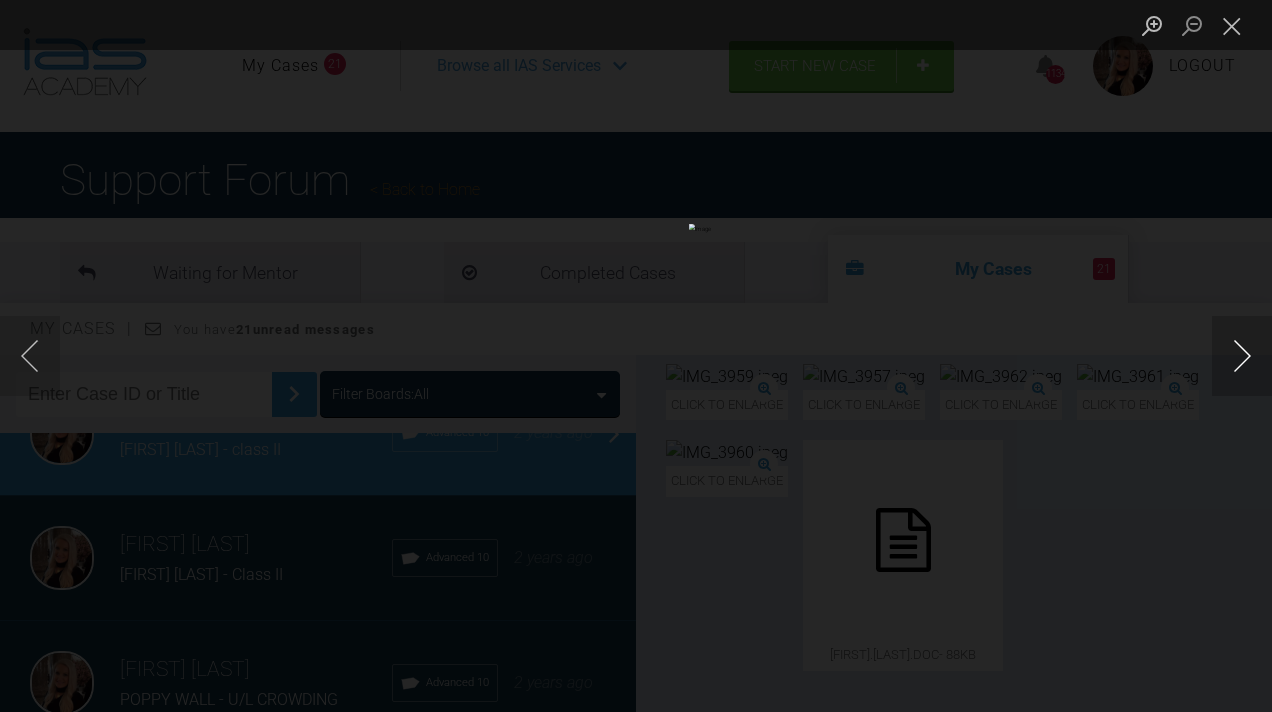 click at bounding box center (1242, 356) 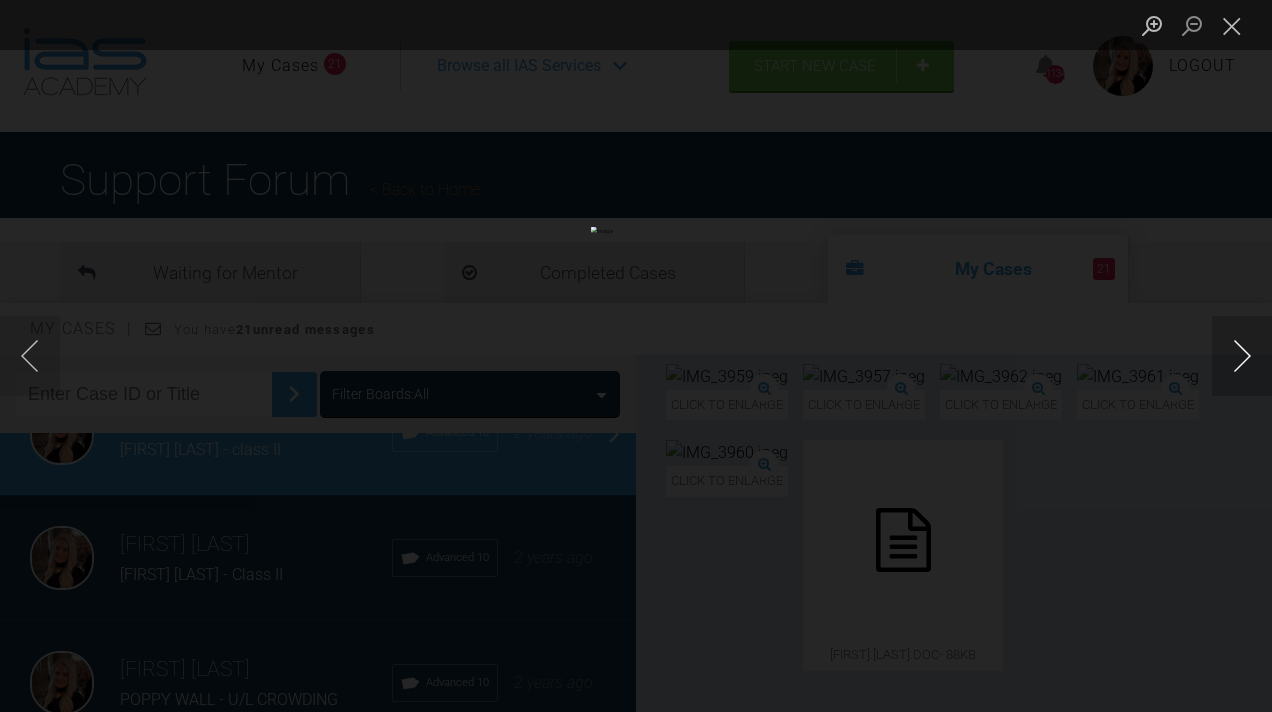 click at bounding box center (1242, 356) 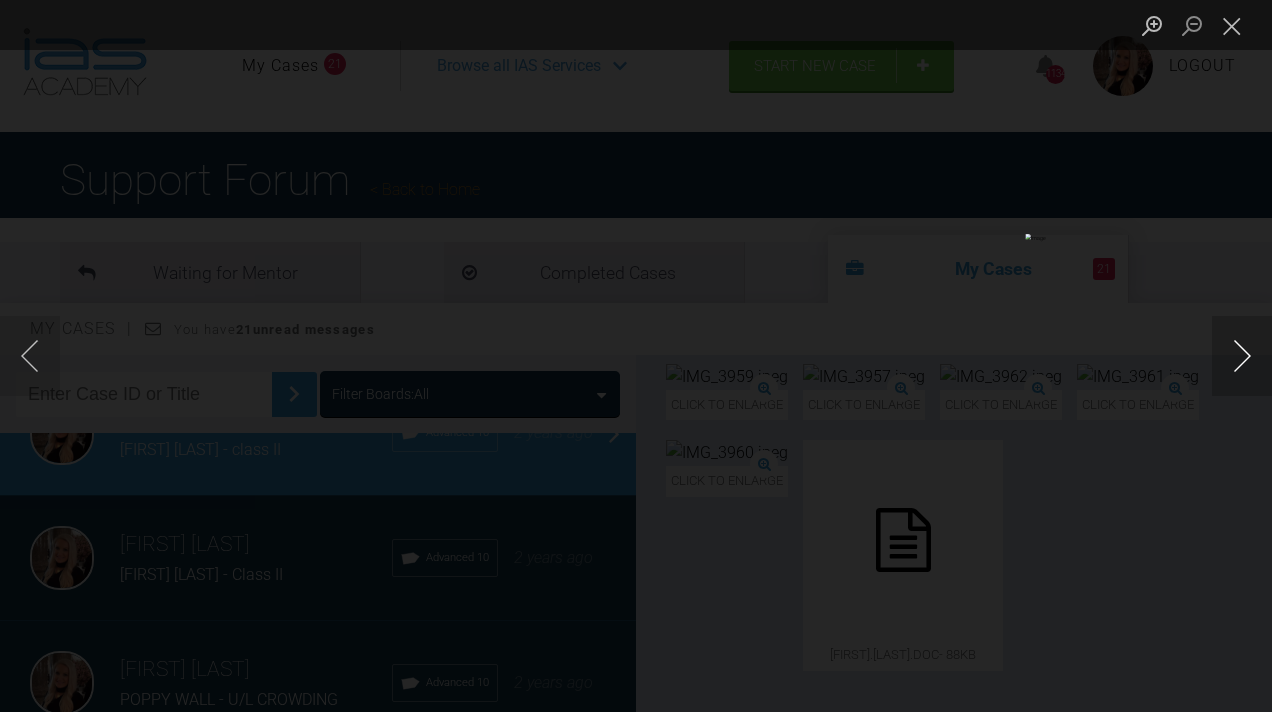 click at bounding box center (1242, 356) 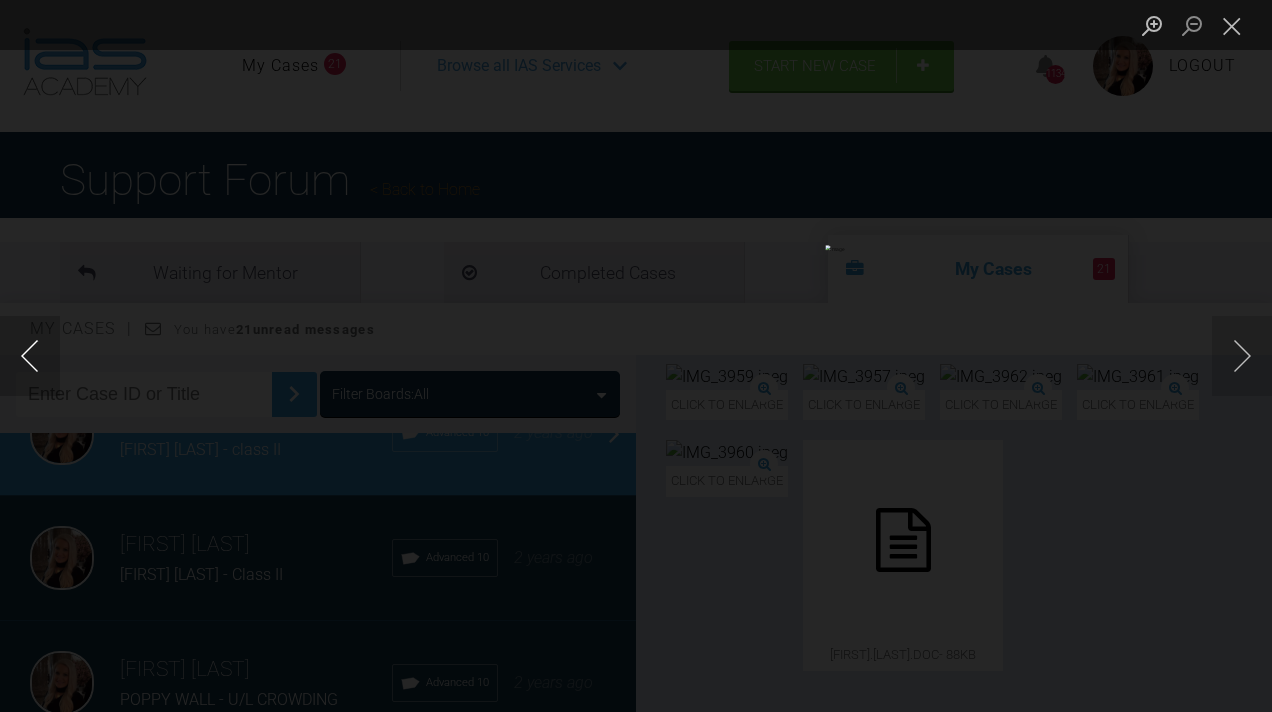 click at bounding box center (30, 356) 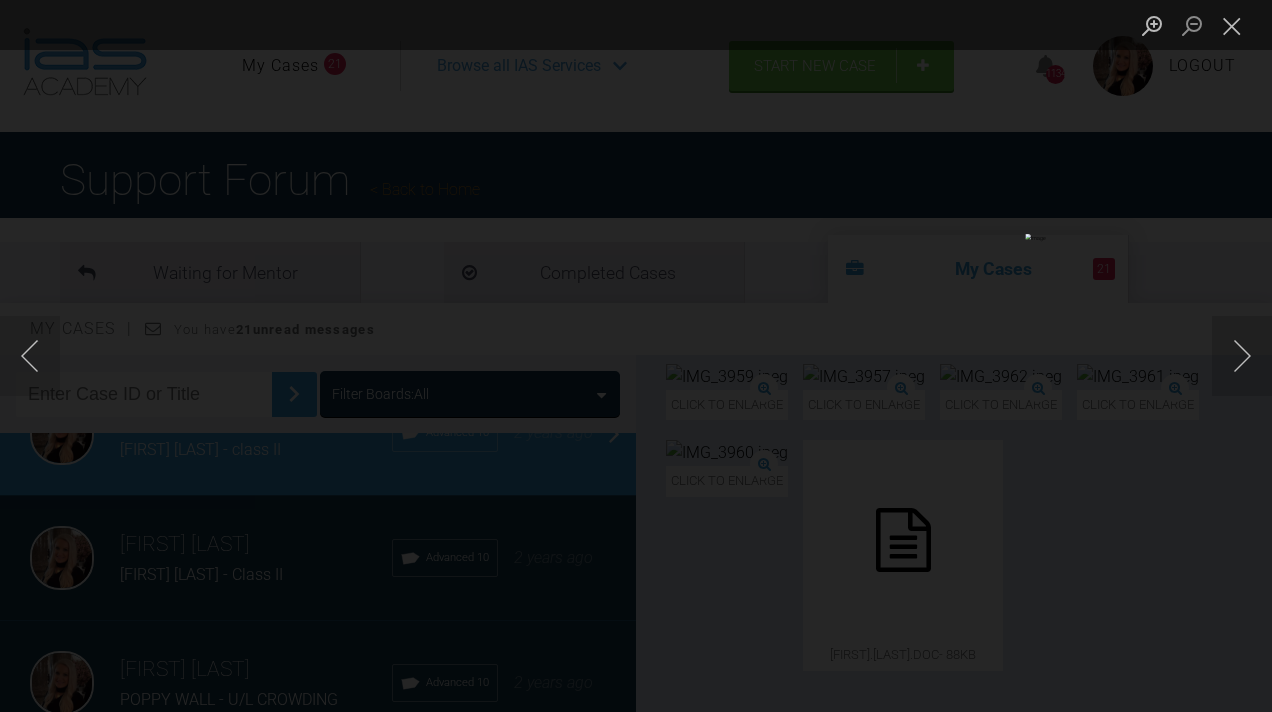 click at bounding box center (-450, 356) 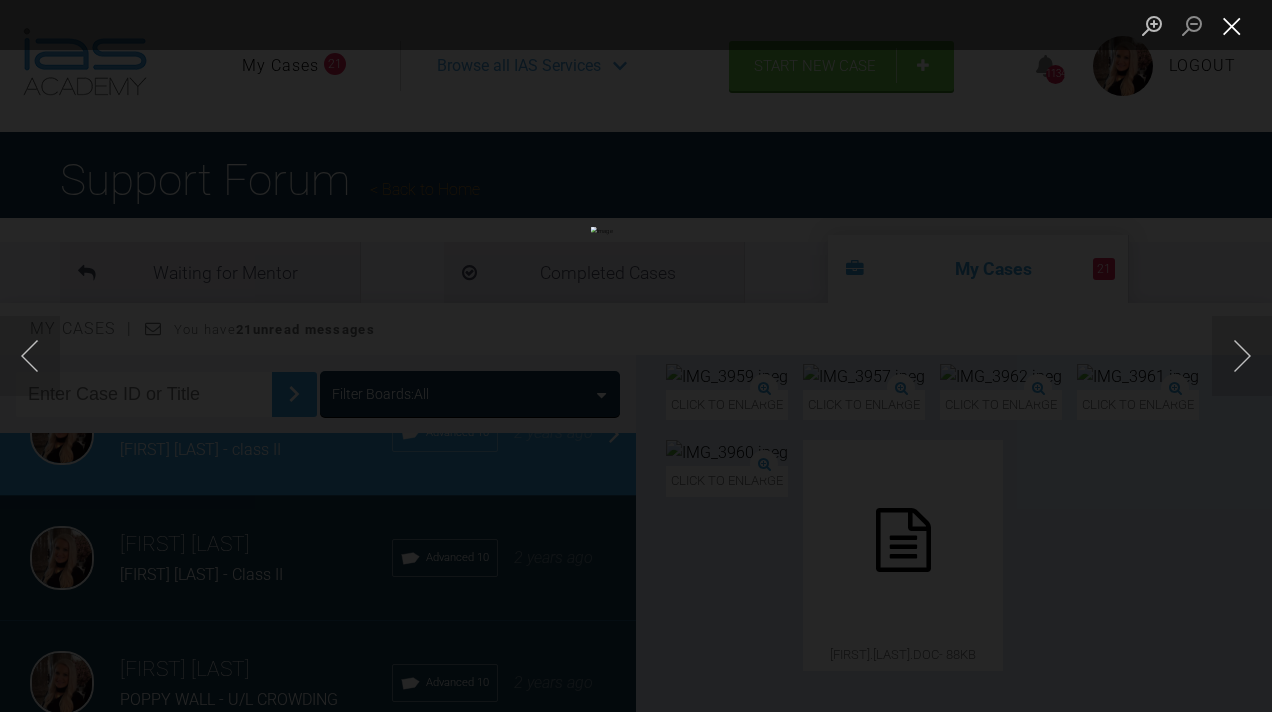 click at bounding box center [1232, 25] 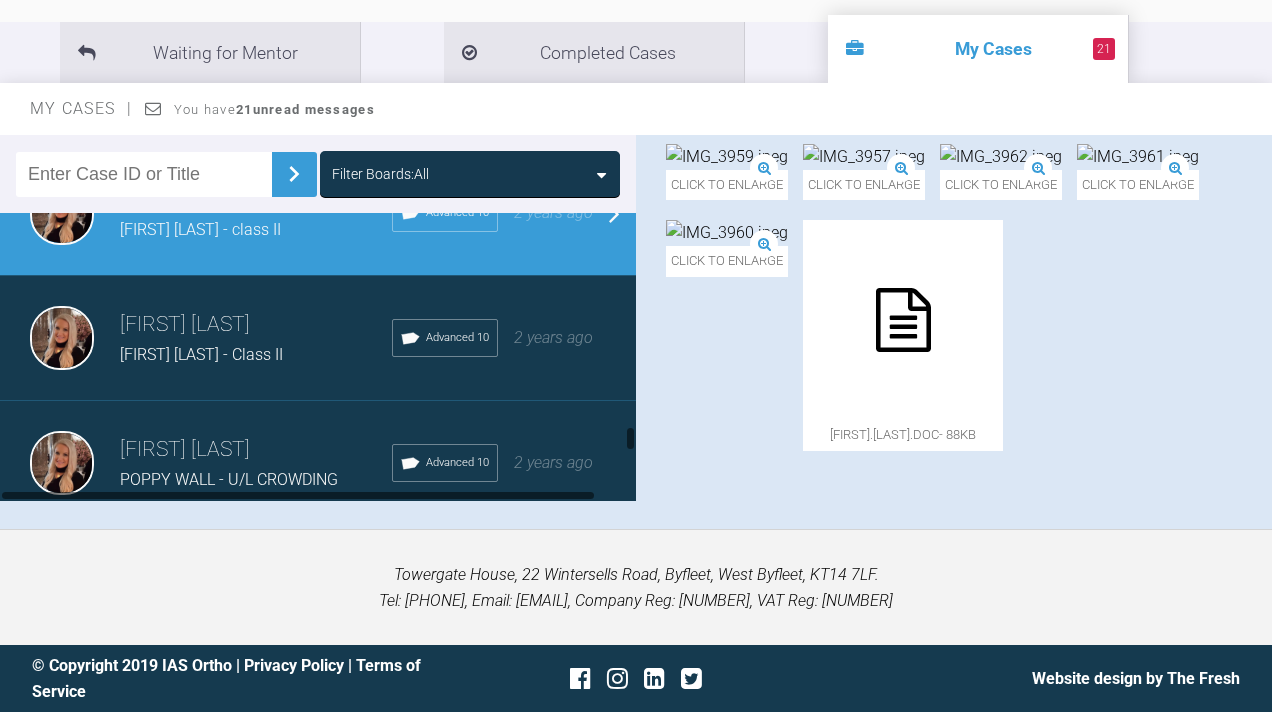 scroll, scrollTop: 320, scrollLeft: 0, axis: vertical 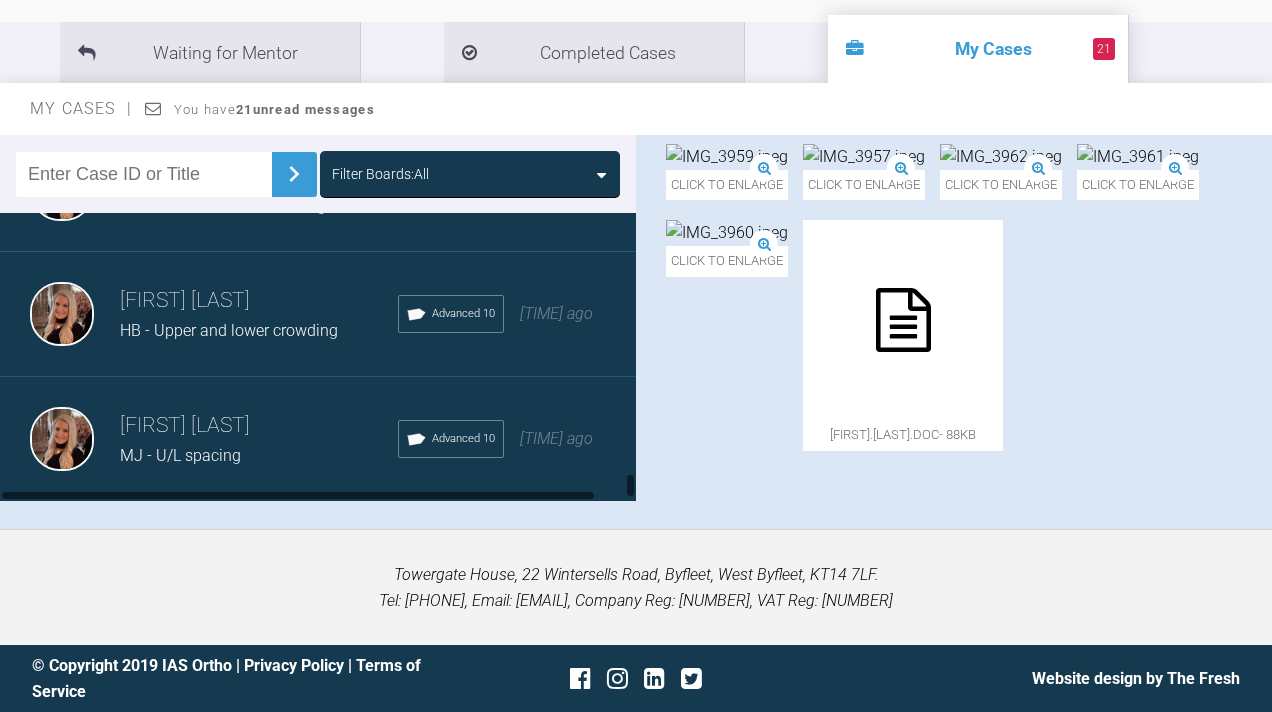 click on "HB - Upper and lower crowding" at bounding box center [259, 331] 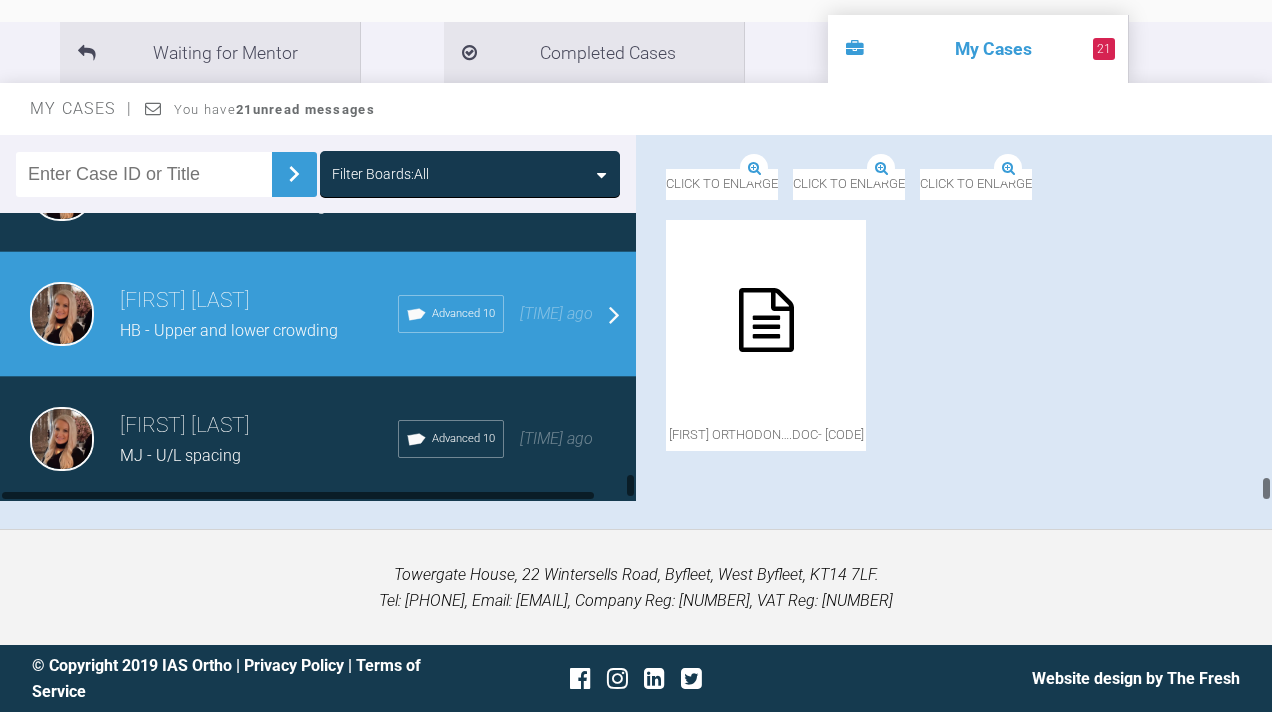 scroll, scrollTop: 11104, scrollLeft: 0, axis: vertical 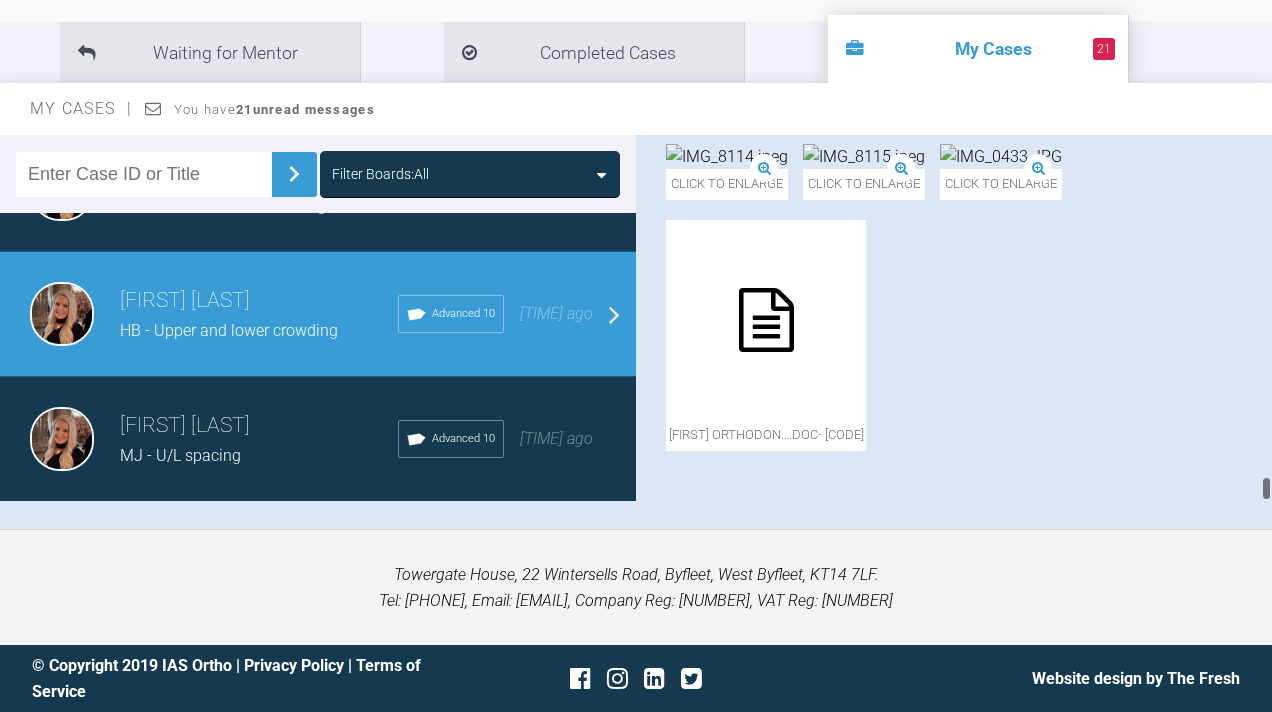 drag, startPoint x: 1267, startPoint y: 434, endPoint x: 1252, endPoint y: 554, distance: 120.93387 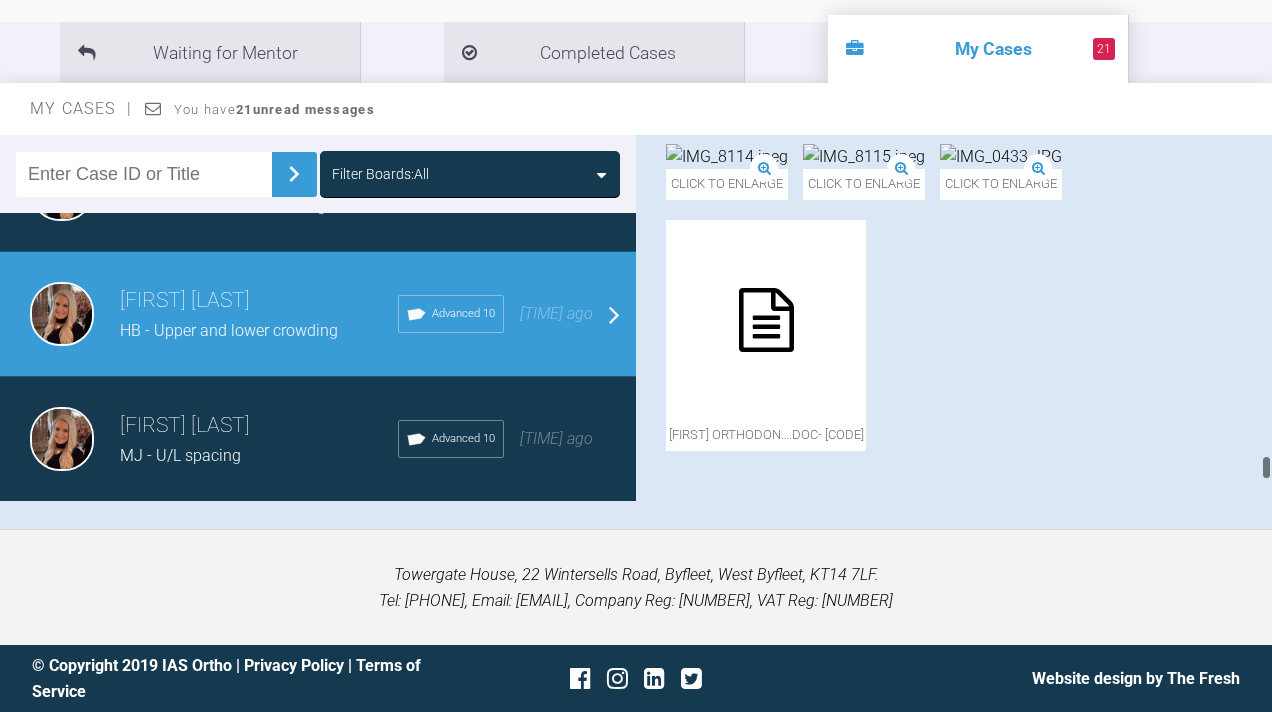 scroll, scrollTop: 20576, scrollLeft: 0, axis: vertical 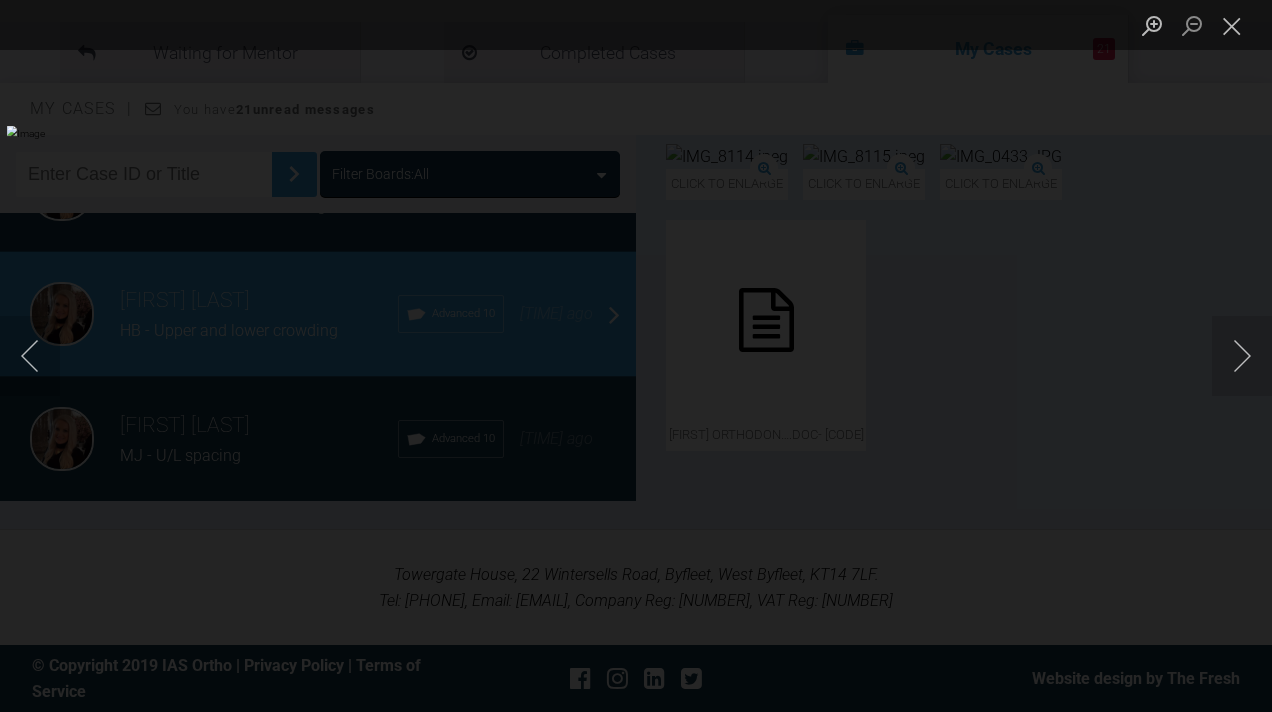 click at bounding box center (1232, 25) 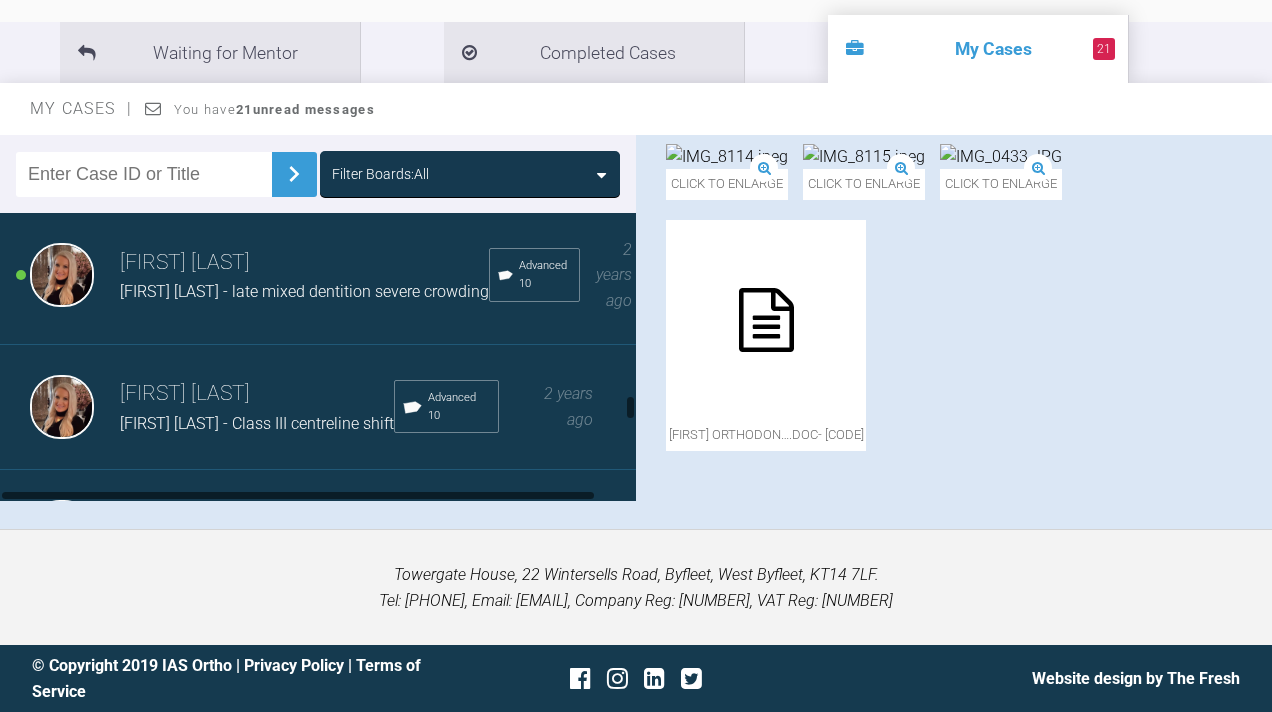 scroll, scrollTop: 4170, scrollLeft: 0, axis: vertical 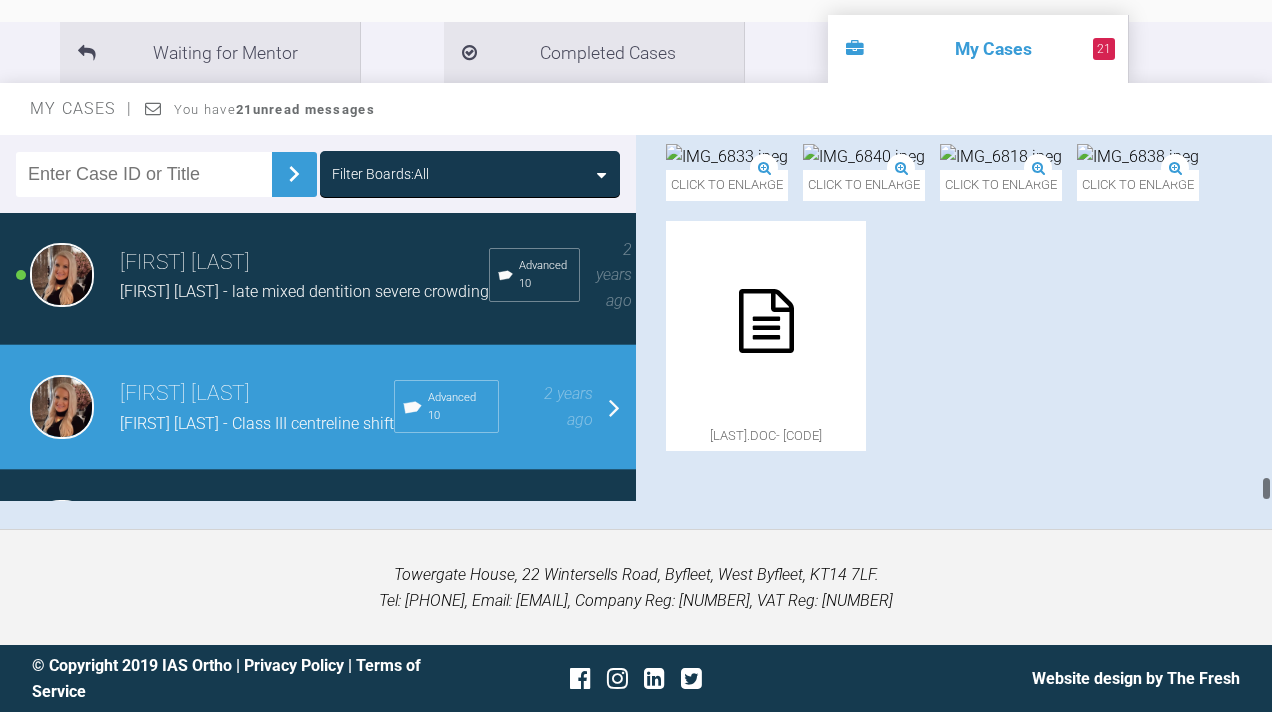 drag, startPoint x: 1266, startPoint y: 459, endPoint x: 1246, endPoint y: 535, distance: 78.58753 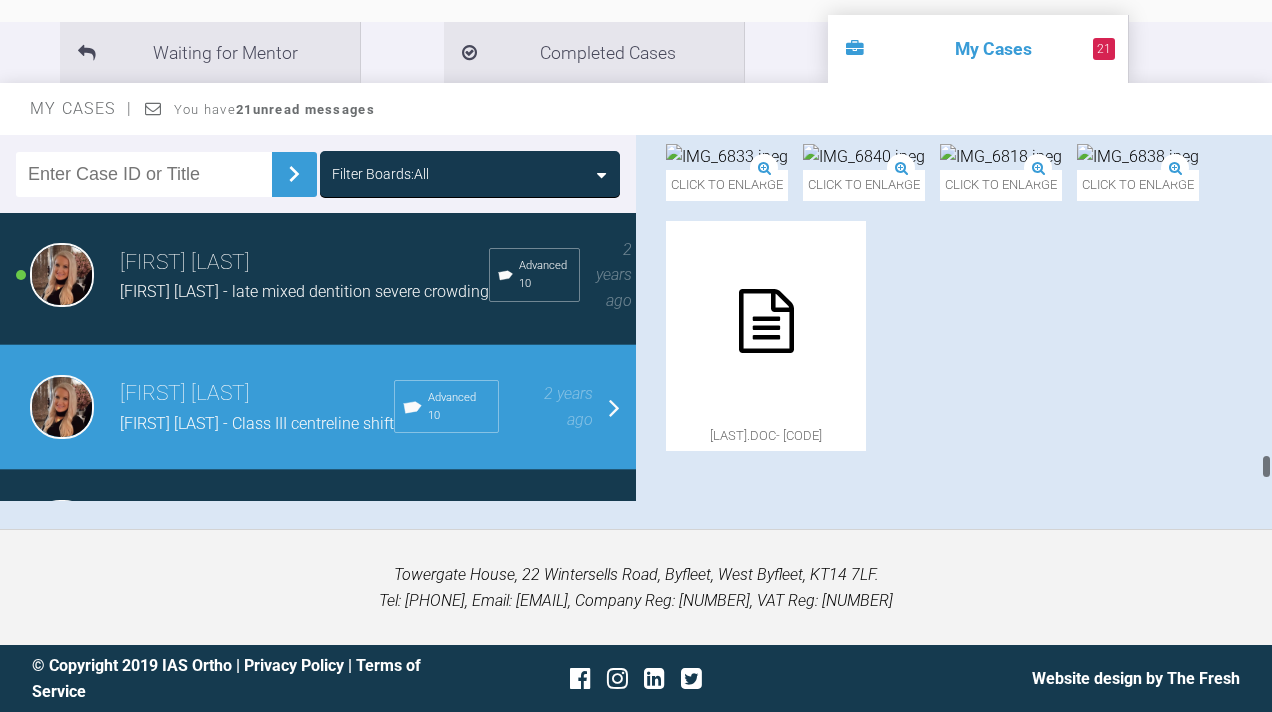 scroll, scrollTop: 18781, scrollLeft: 0, axis: vertical 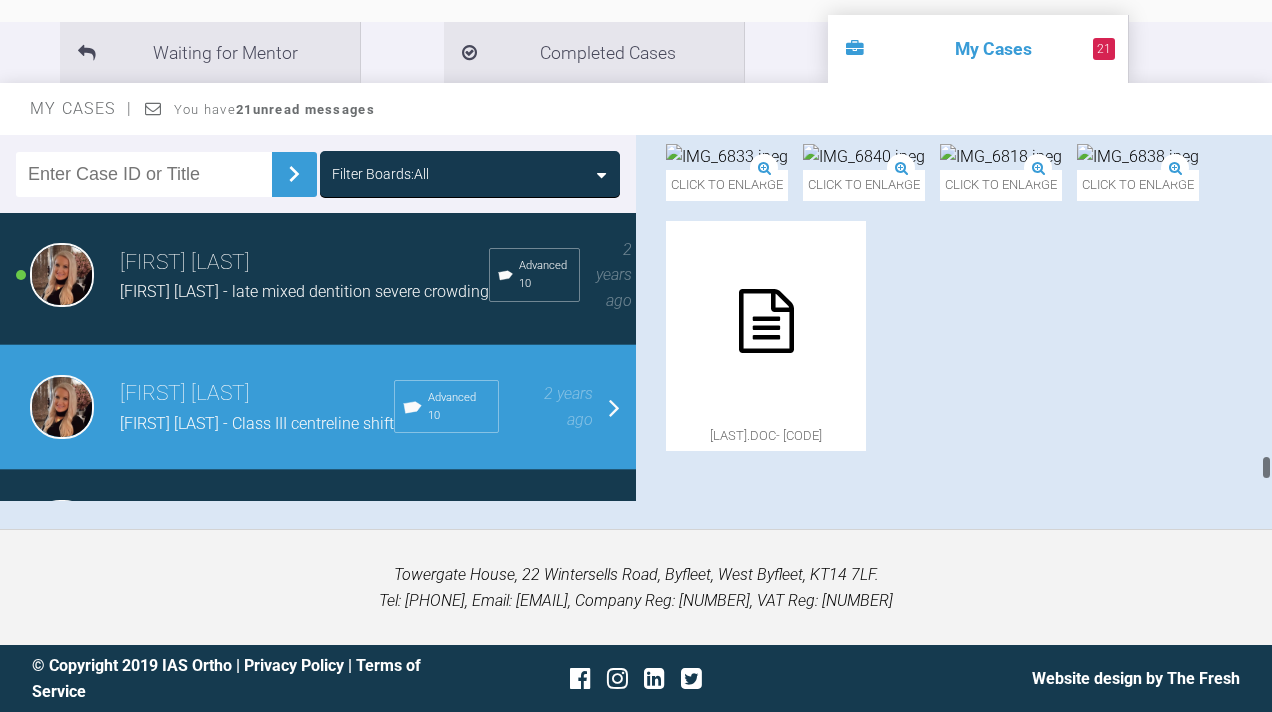 click at bounding box center [1001, 4] 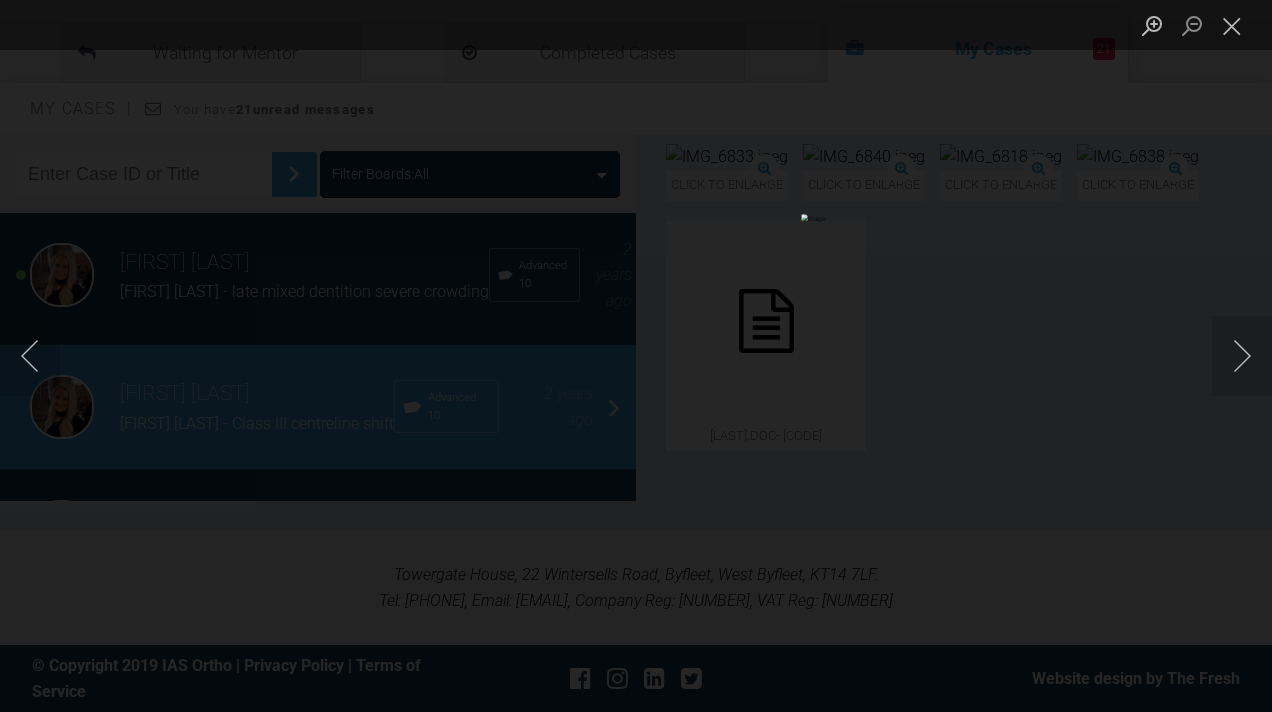 click at bounding box center (1242, 356) 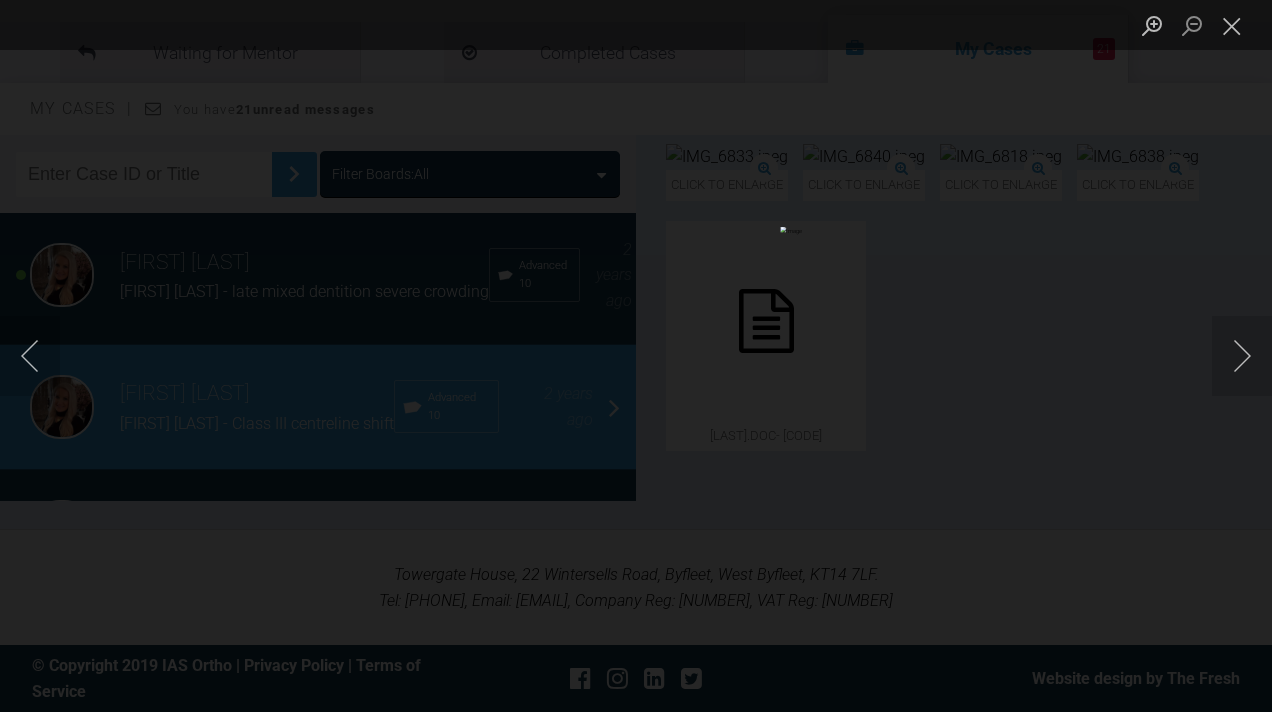 click at bounding box center [1242, 356] 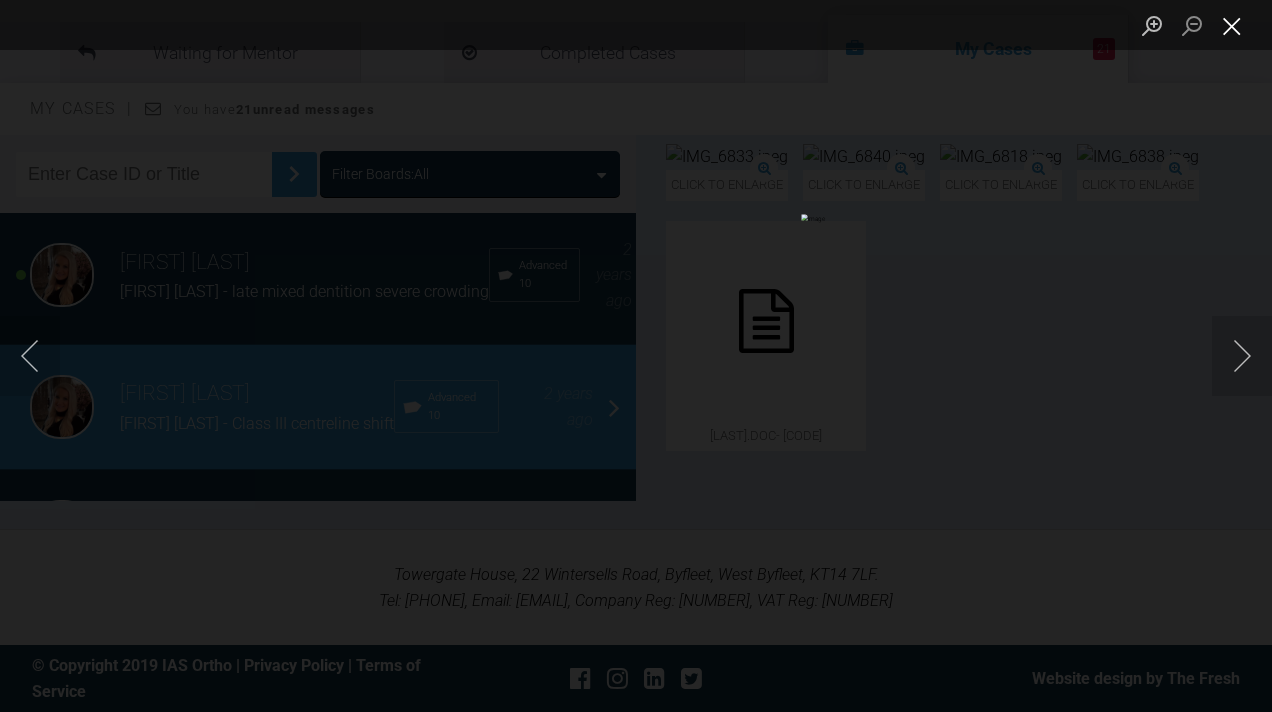 click at bounding box center [1232, 25] 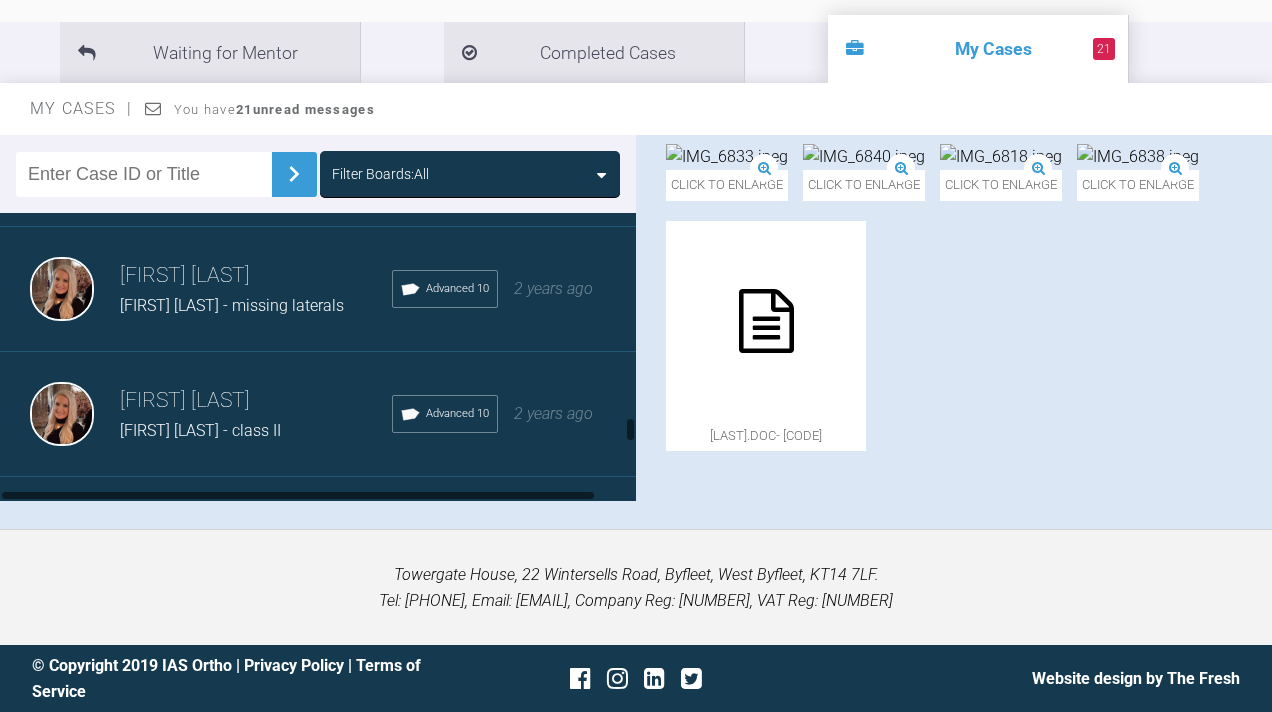 scroll, scrollTop: 4664, scrollLeft: 0, axis: vertical 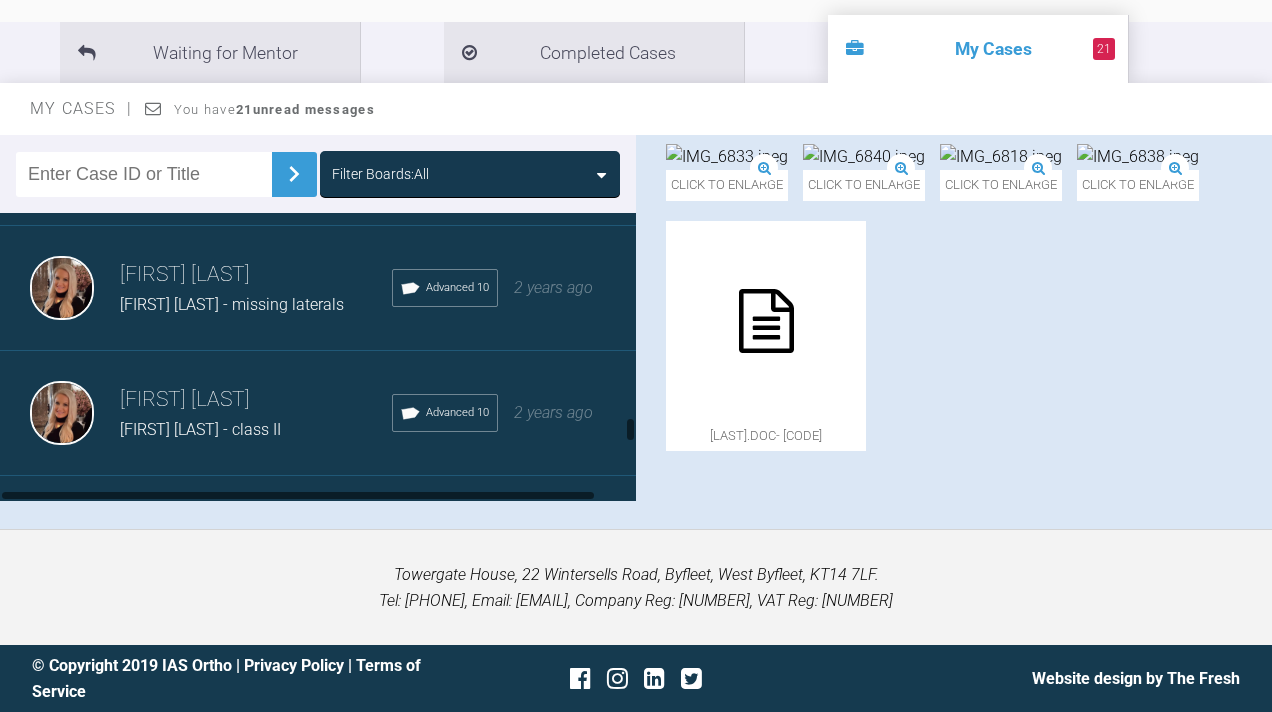click on "[FIRST] [LAST]" at bounding box center [256, 400] 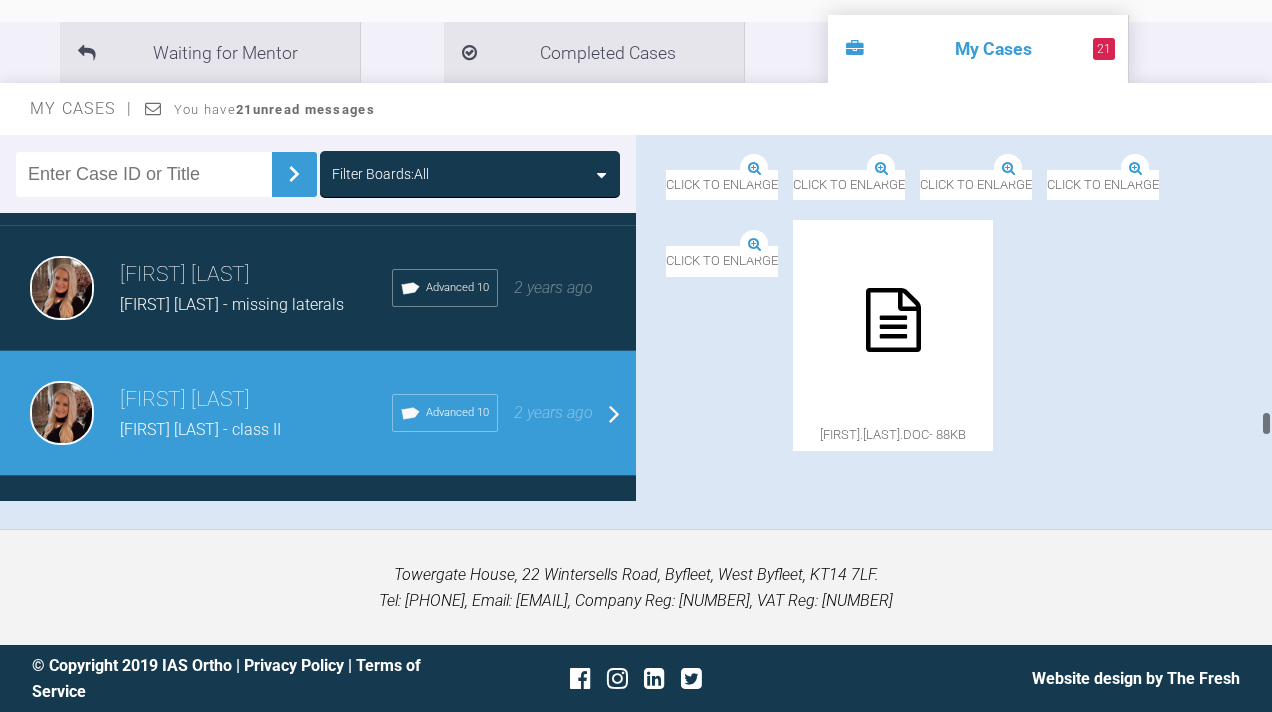 scroll, scrollTop: 18710, scrollLeft: 0, axis: vertical 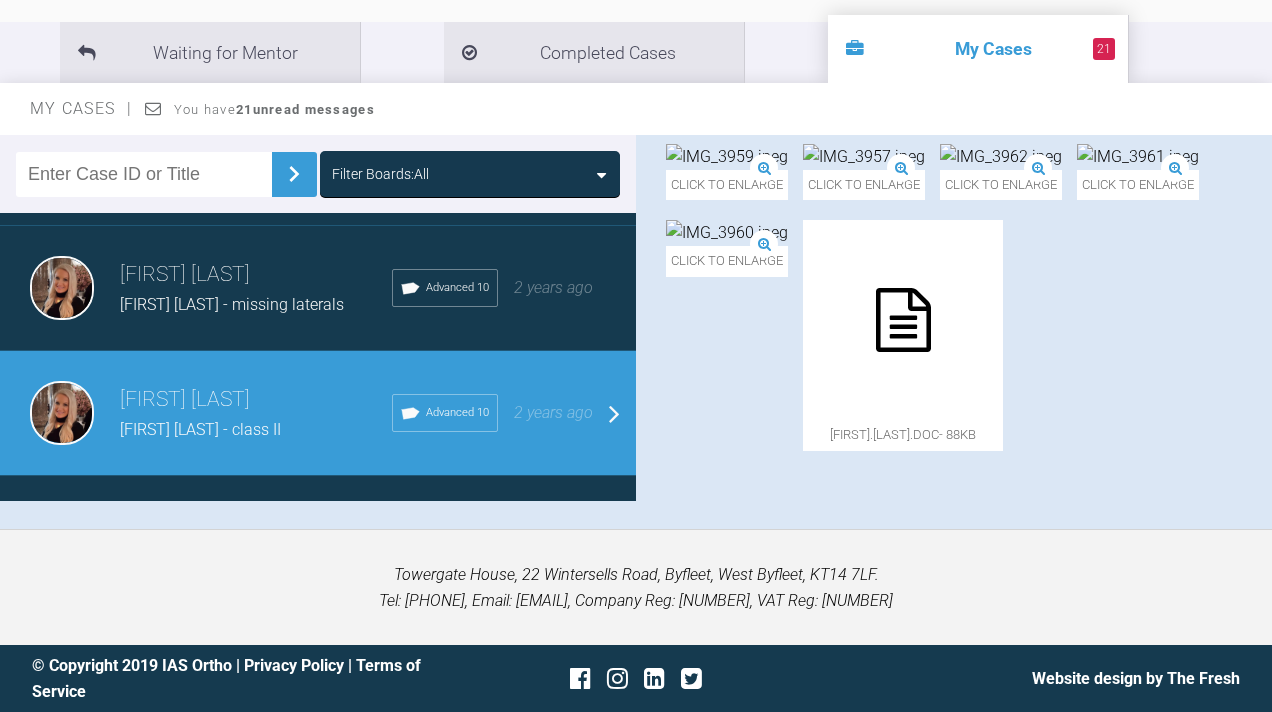 click at bounding box center (1001, -2291) 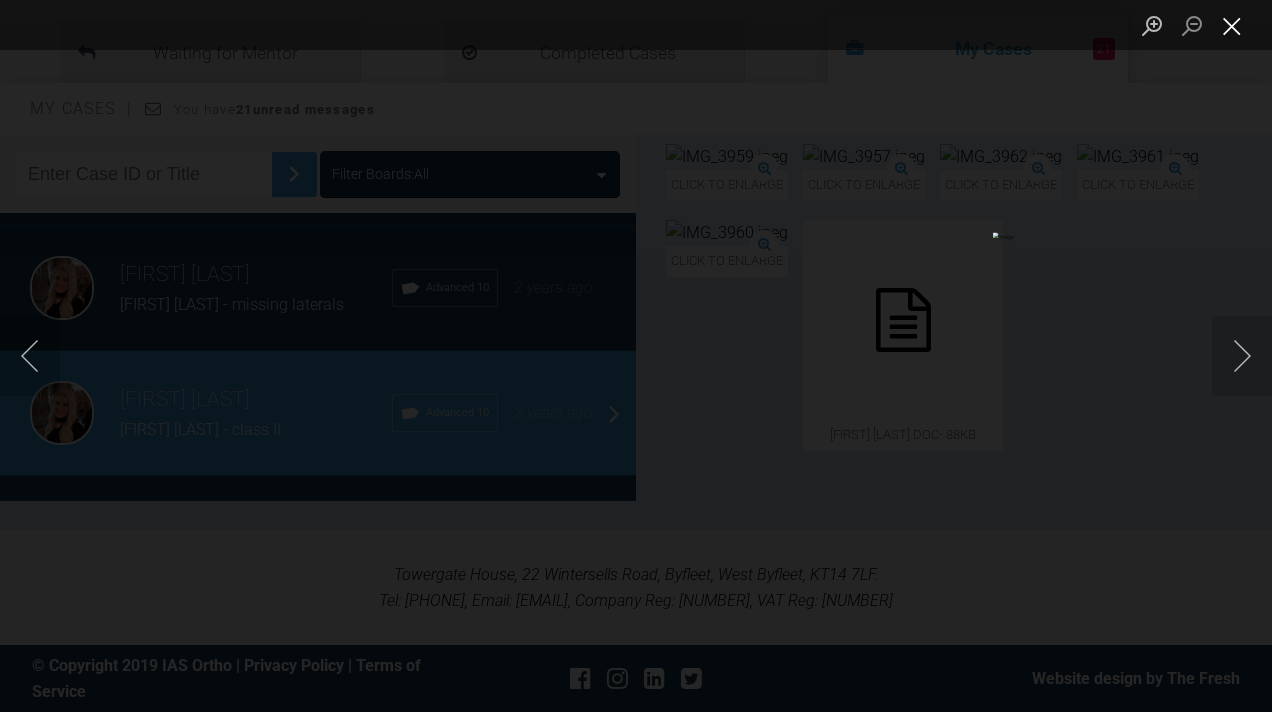 click at bounding box center (1232, 25) 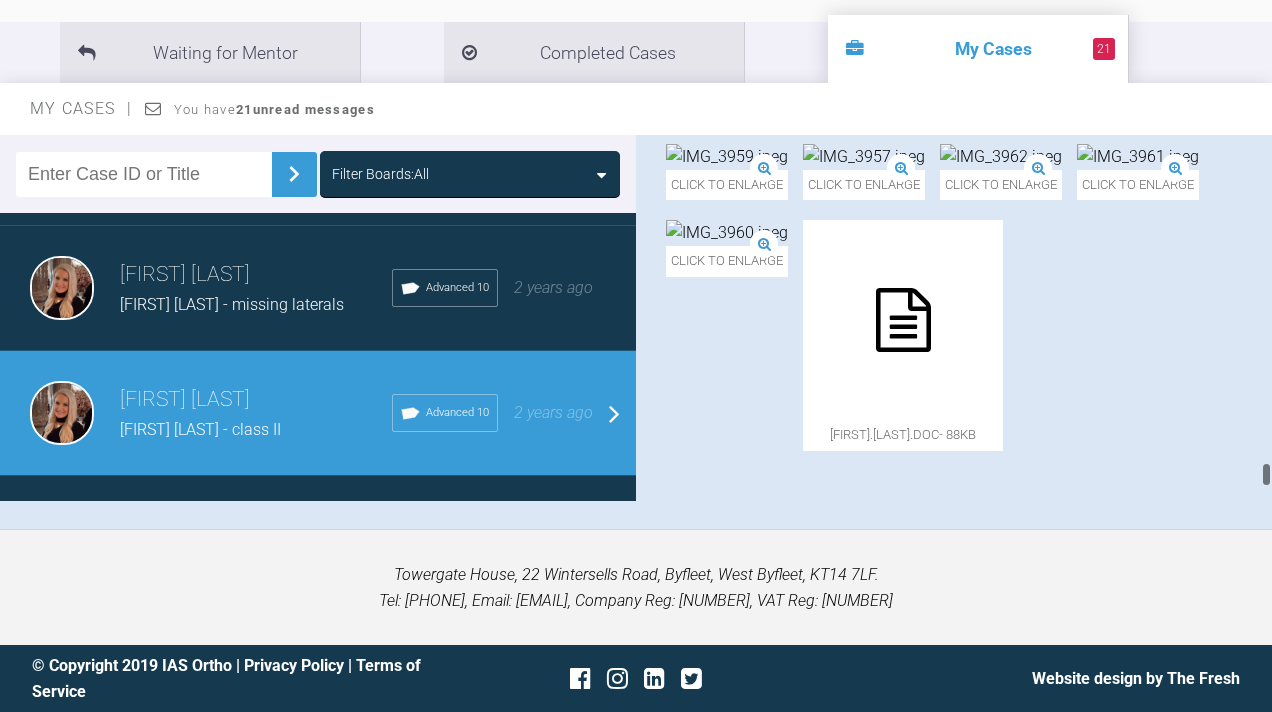 scroll, scrollTop: 22264, scrollLeft: 0, axis: vertical 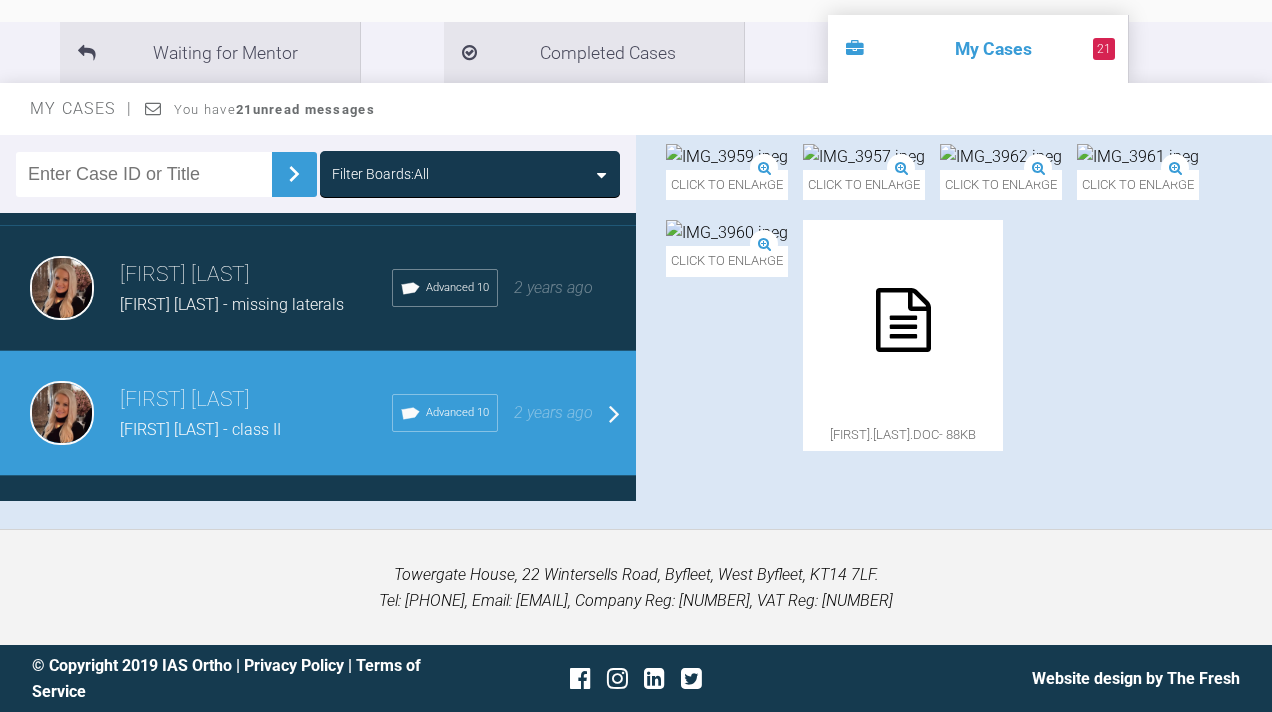 click at bounding box center [1001, 81] 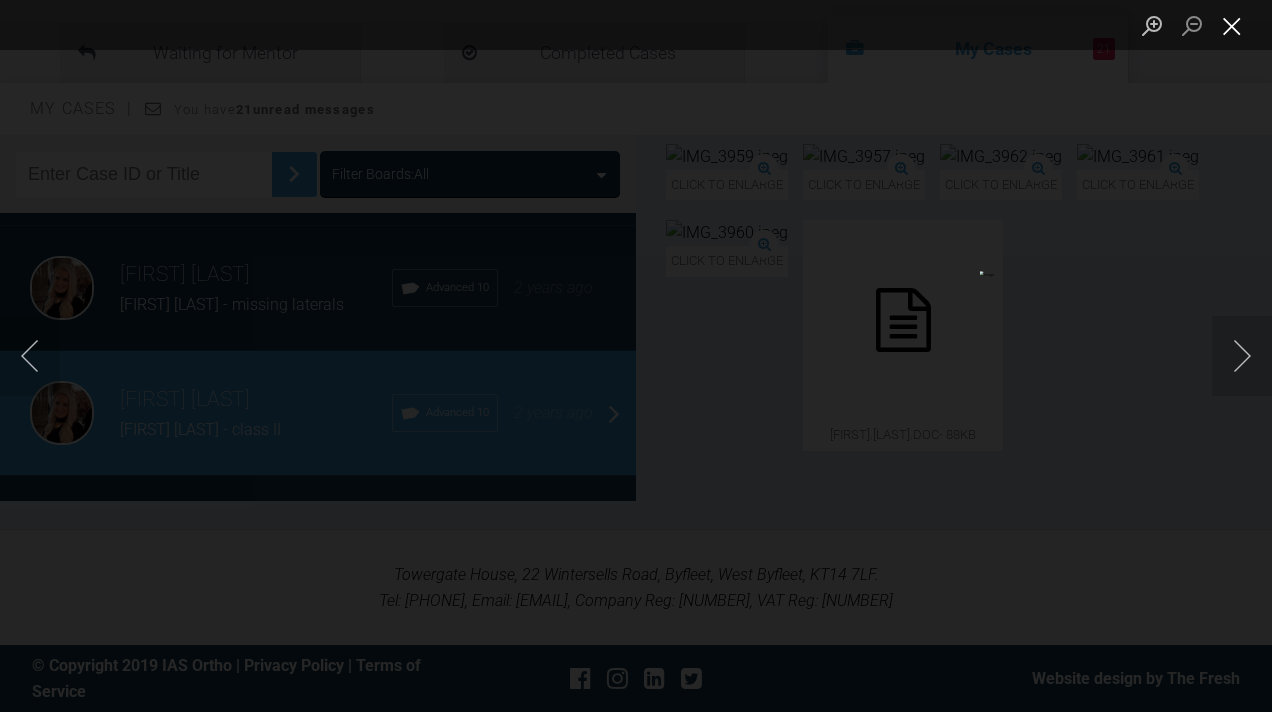 click at bounding box center (1232, 25) 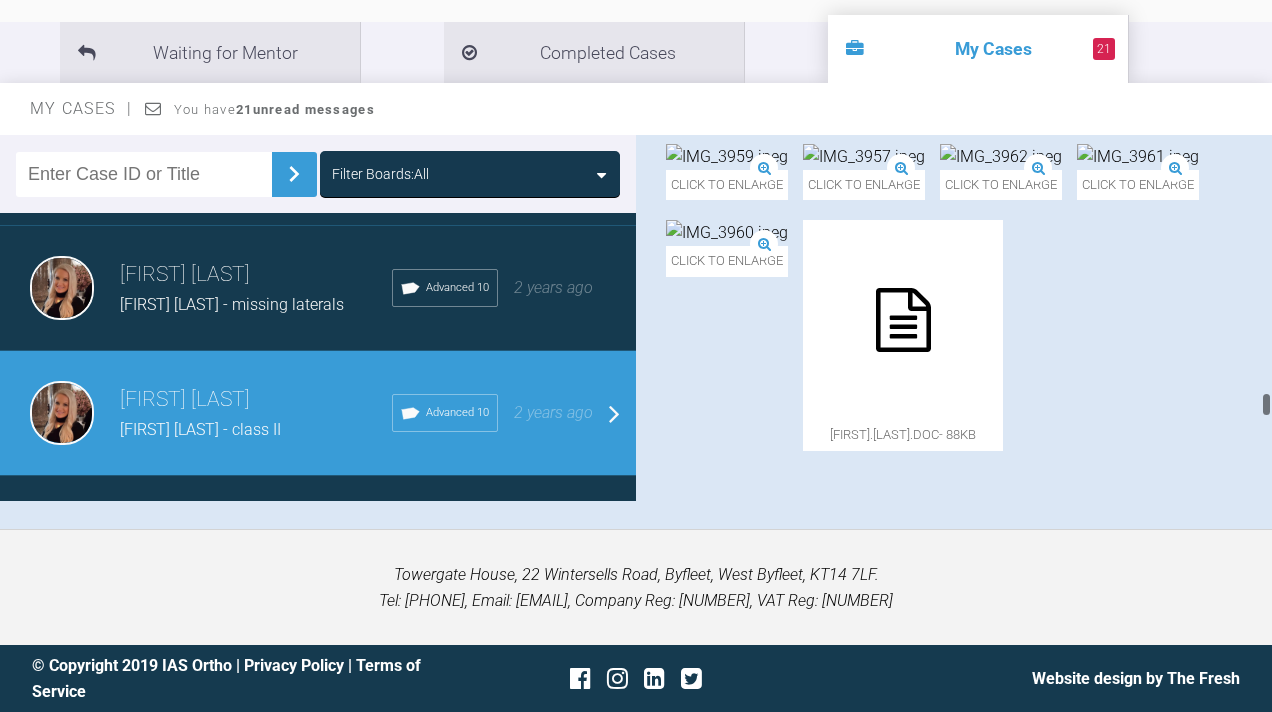 scroll, scrollTop: 17442, scrollLeft: 0, axis: vertical 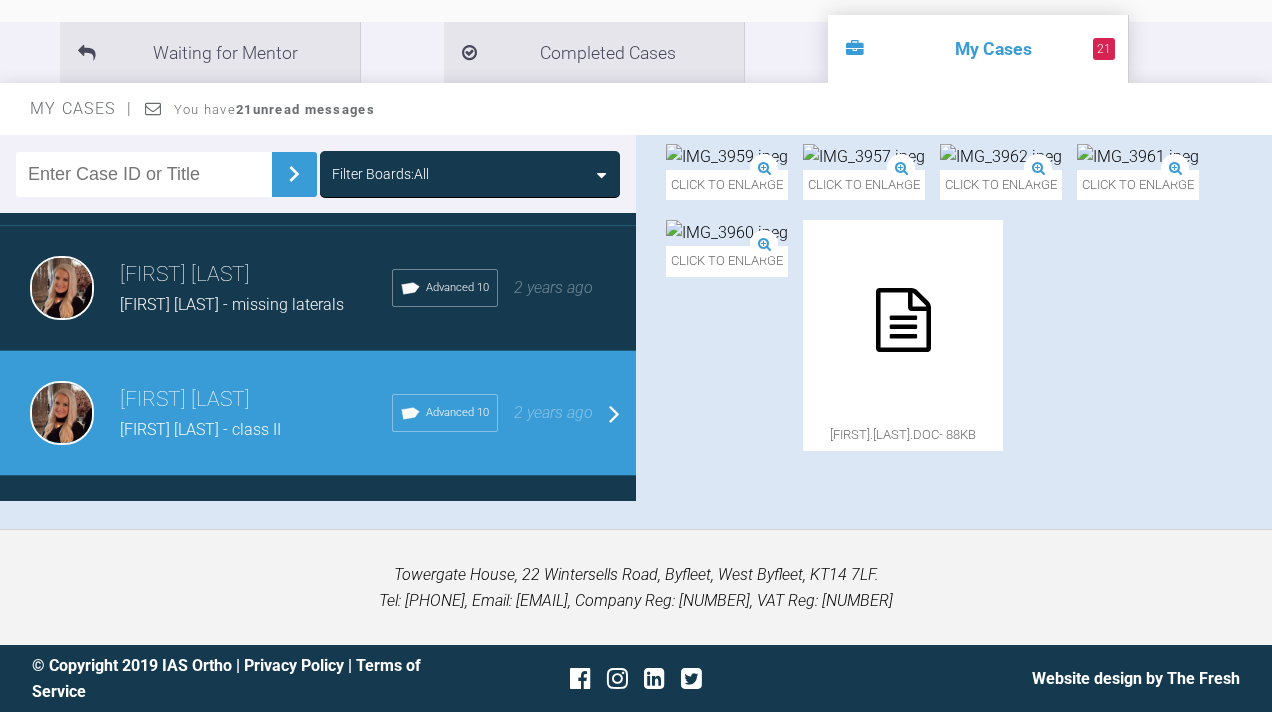 click at bounding box center (727, -2950) 